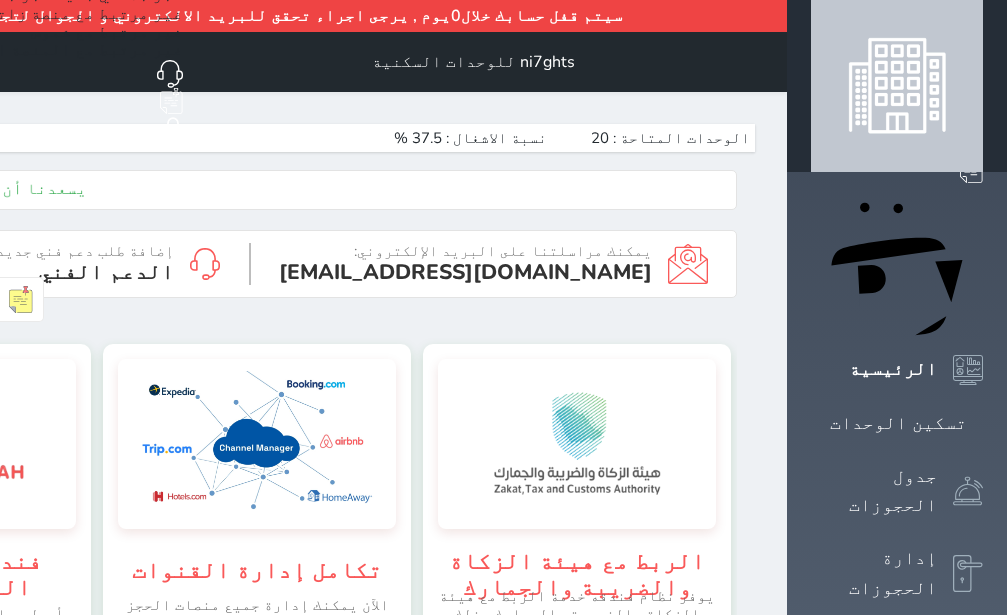 scroll, scrollTop: 0, scrollLeft: 0, axis: both 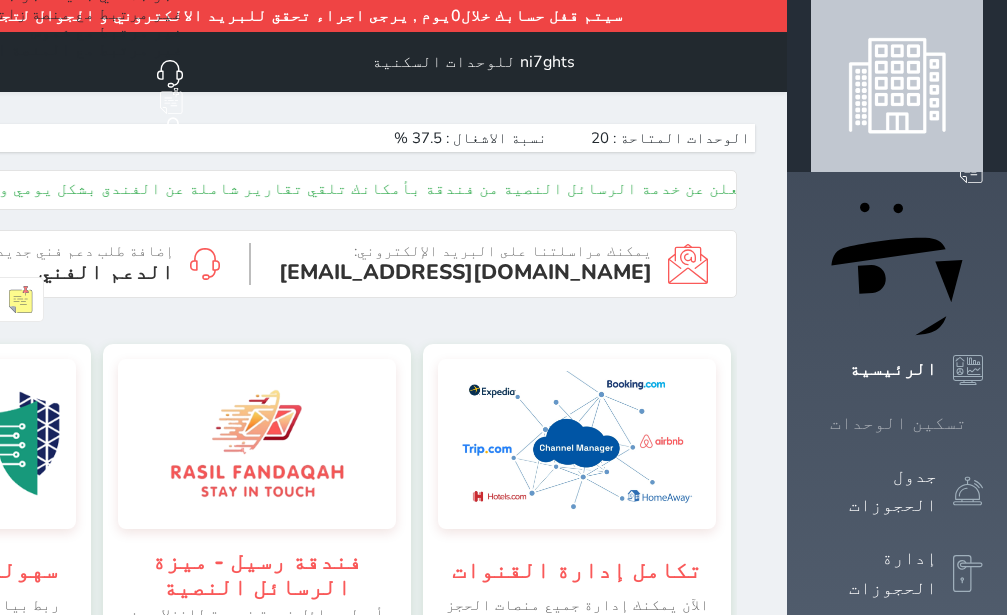click at bounding box center (983, 423) 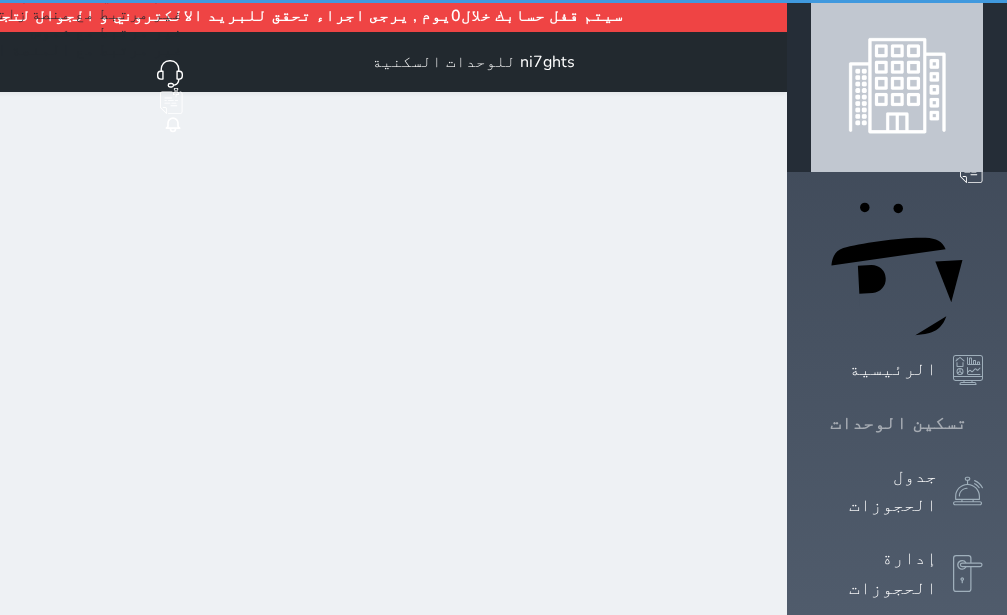 click at bounding box center (983, 423) 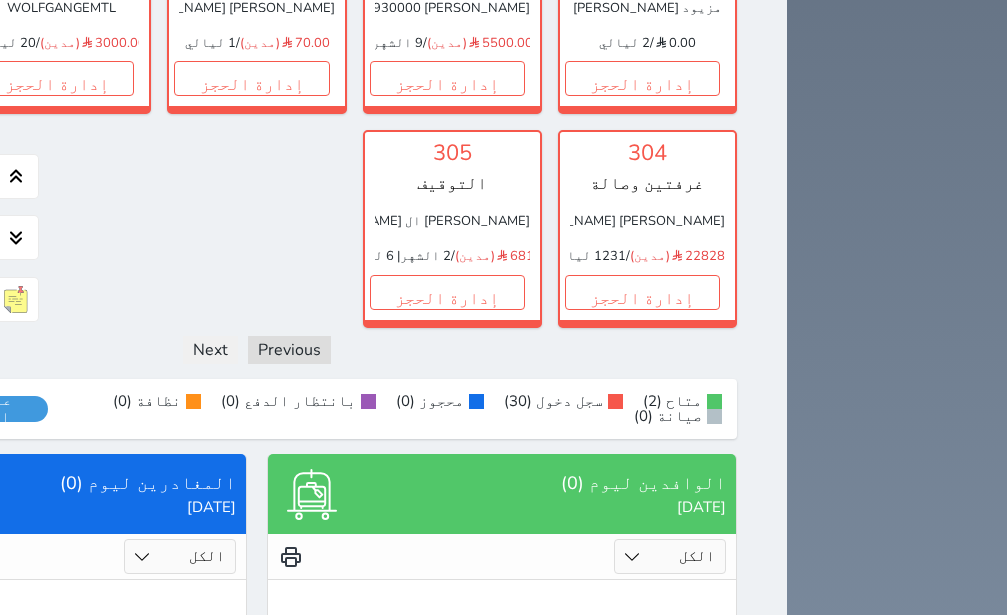 scroll, scrollTop: 1622, scrollLeft: 0, axis: vertical 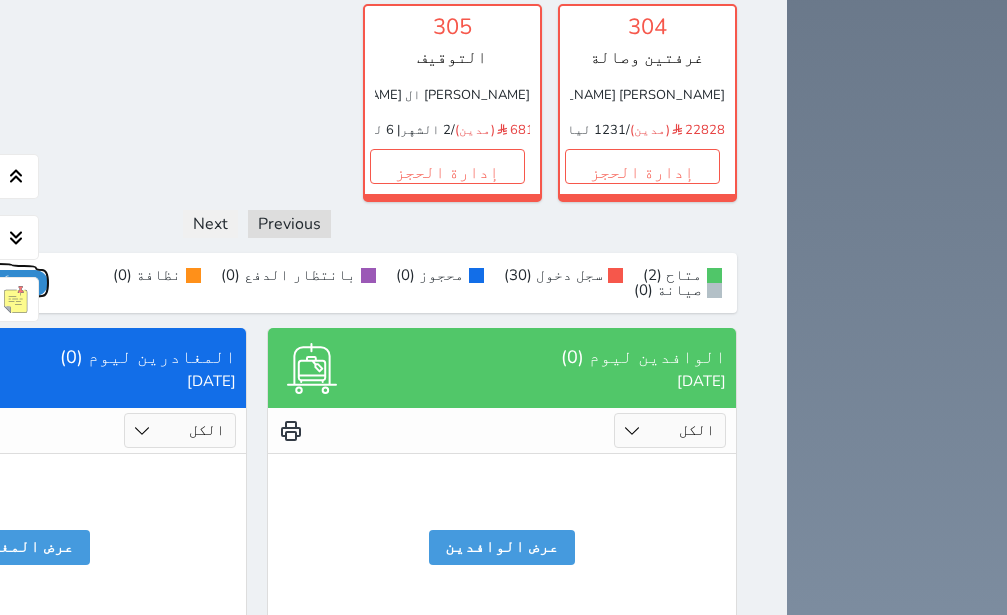 click on "عرض رصيد الصندوق" at bounding box center (-22, 283) 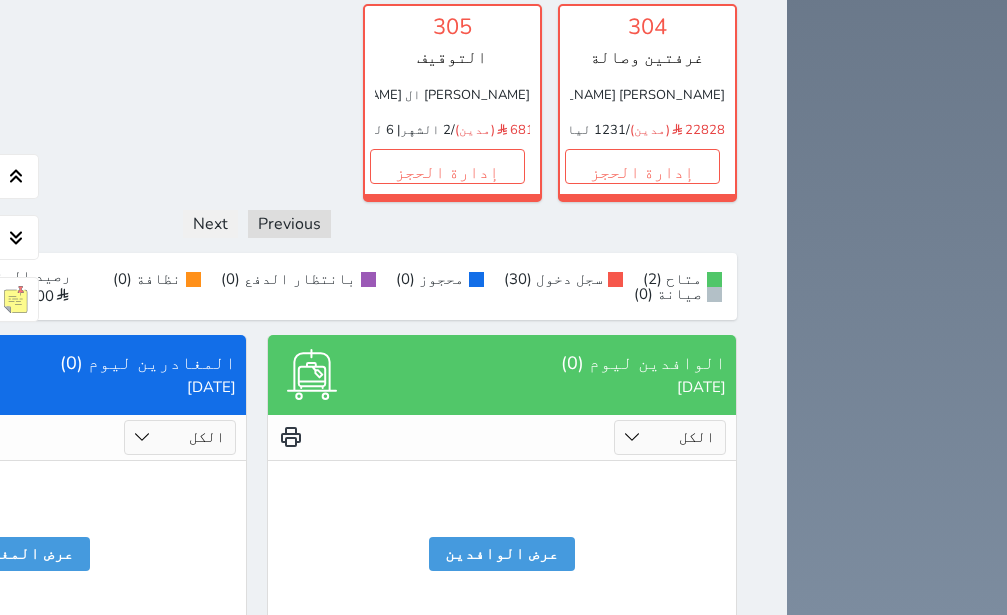 click on "رصيد الصندوق : 2743.00" at bounding box center (-11, 286) 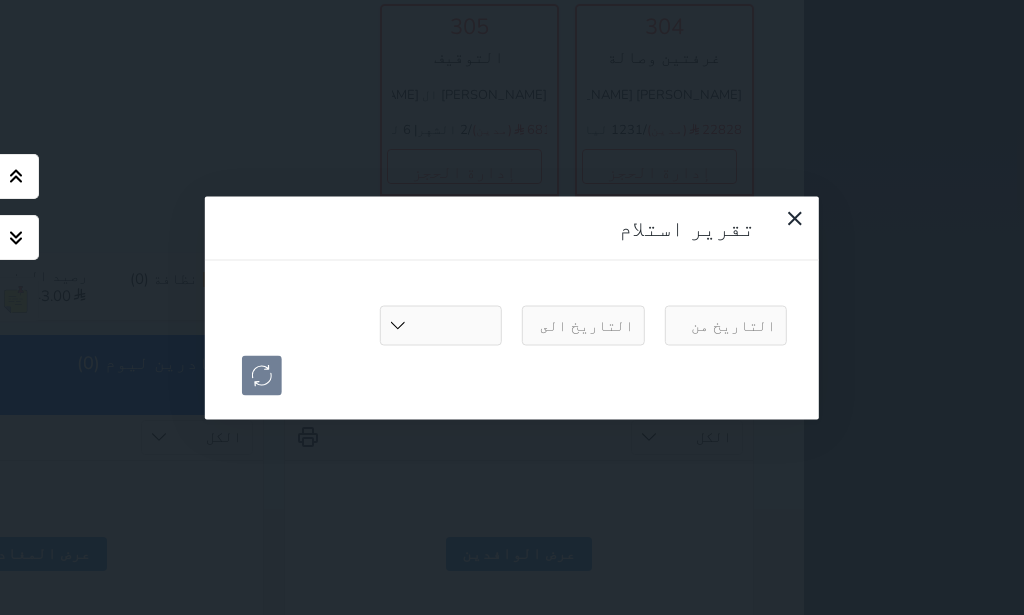 select 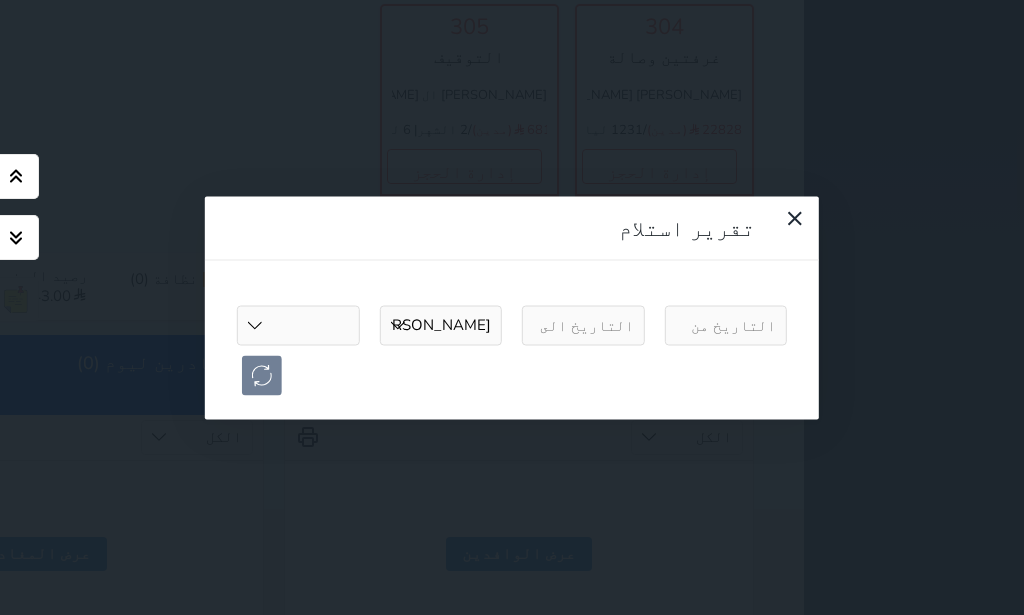 click at bounding box center [726, 325] 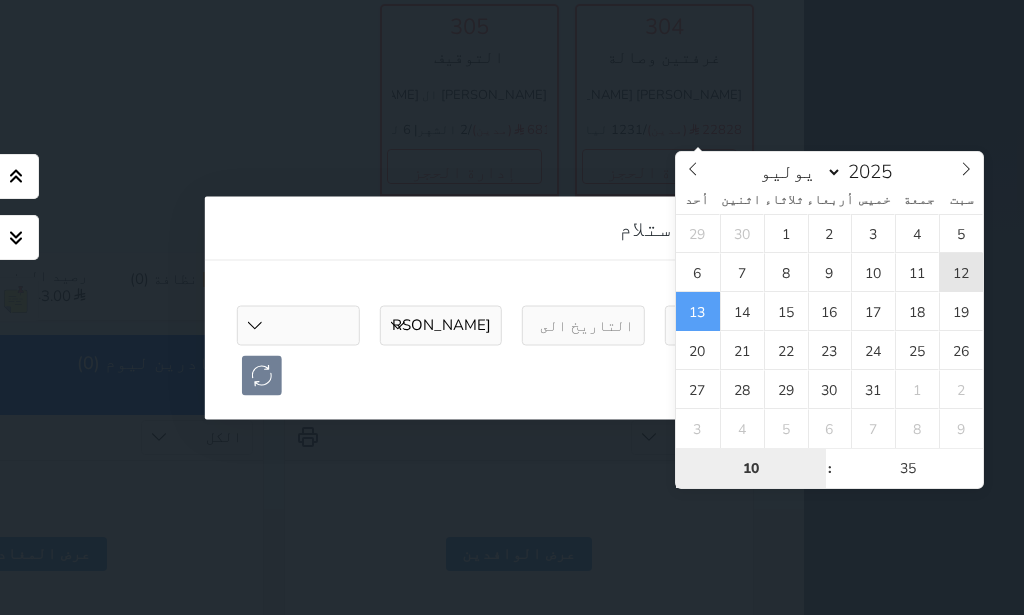 type on "[DATE] 10:35" 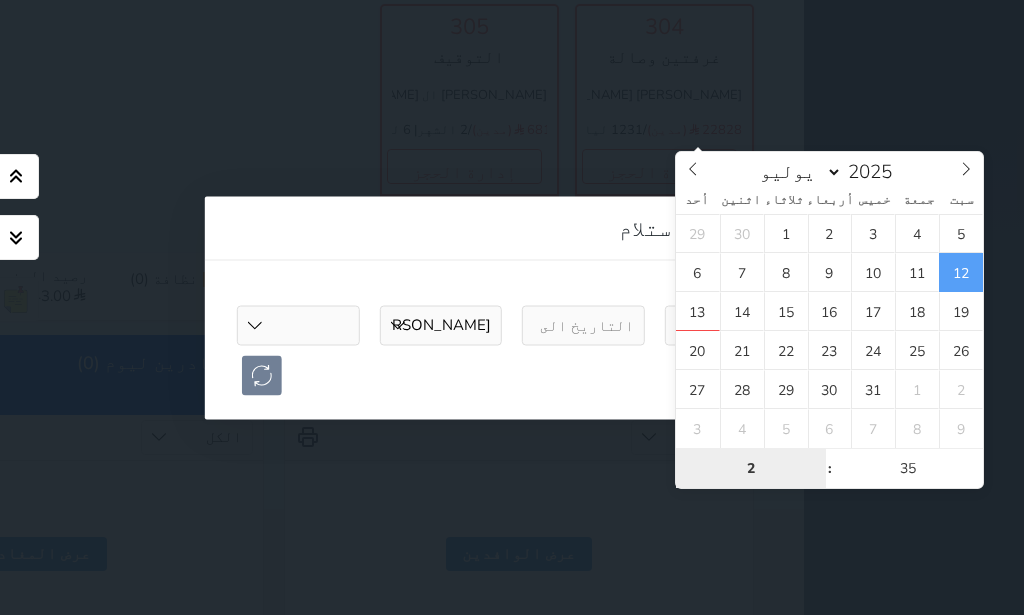 type on "22" 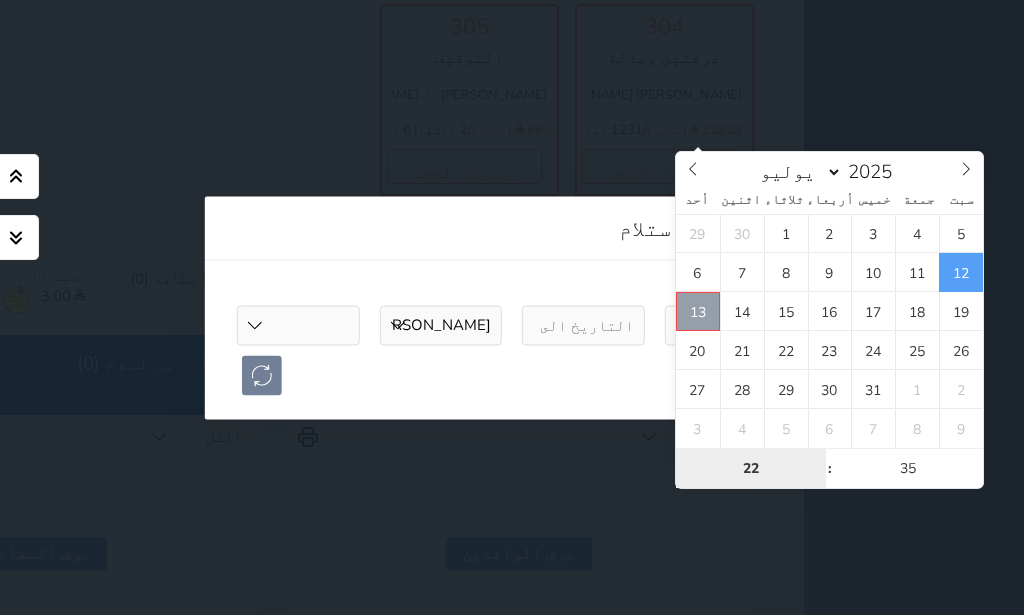 type on "[DATE] 22:35" 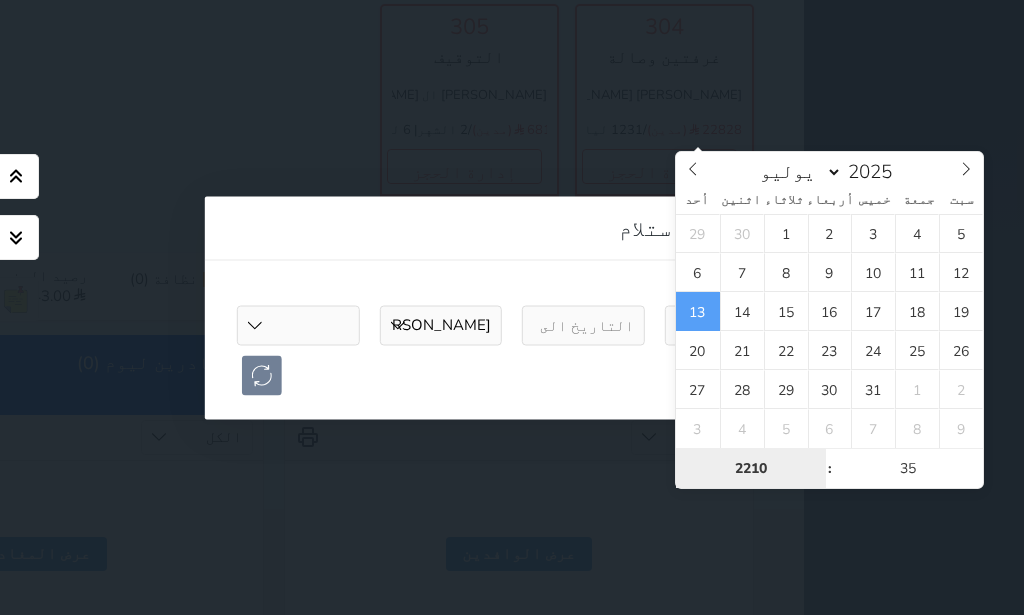 type on "221" 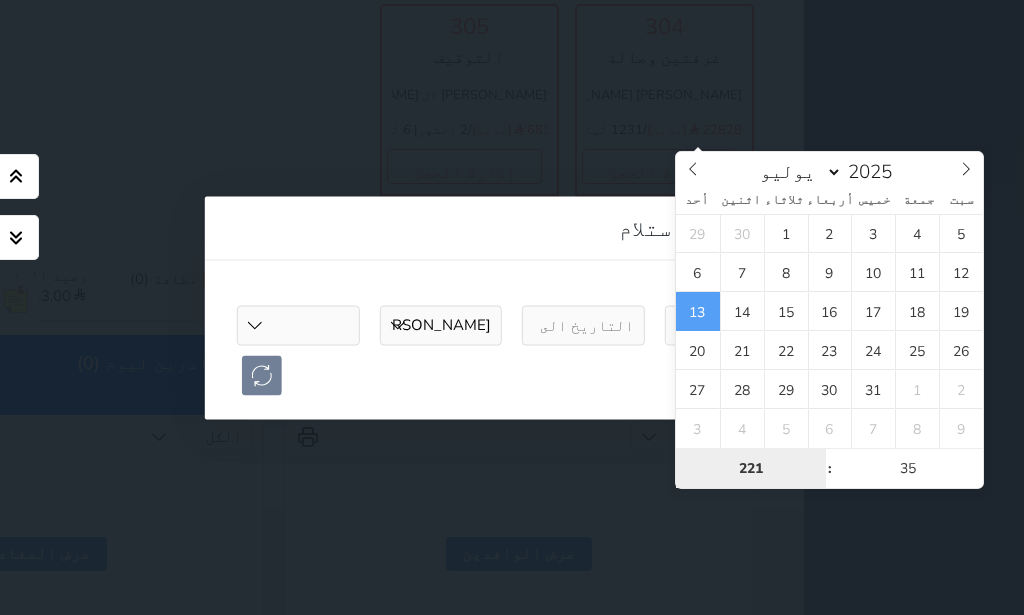 type on "[DATE] 21:35" 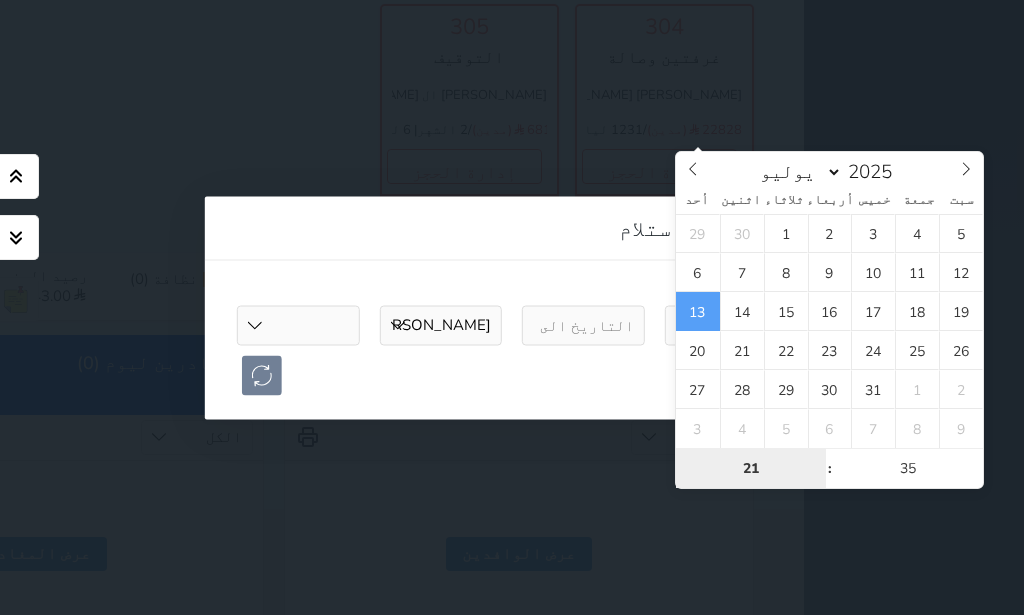 select 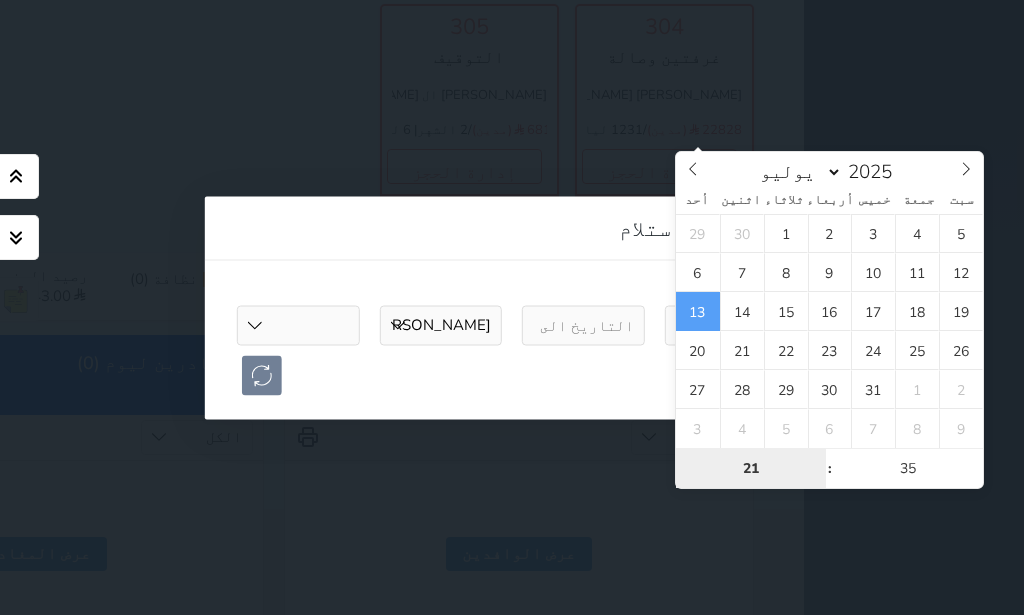 type on "2" 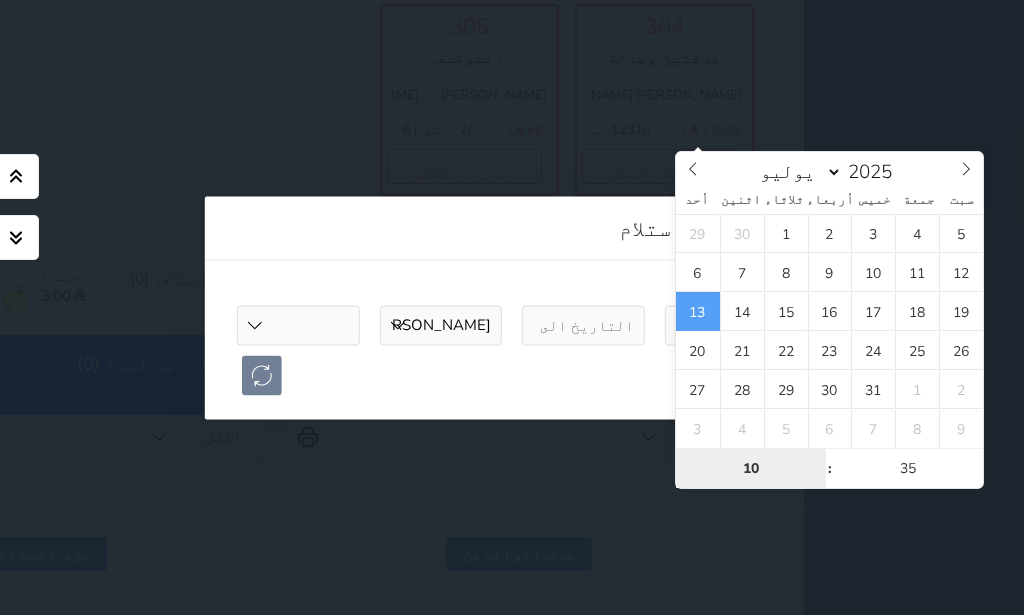 type on "1" 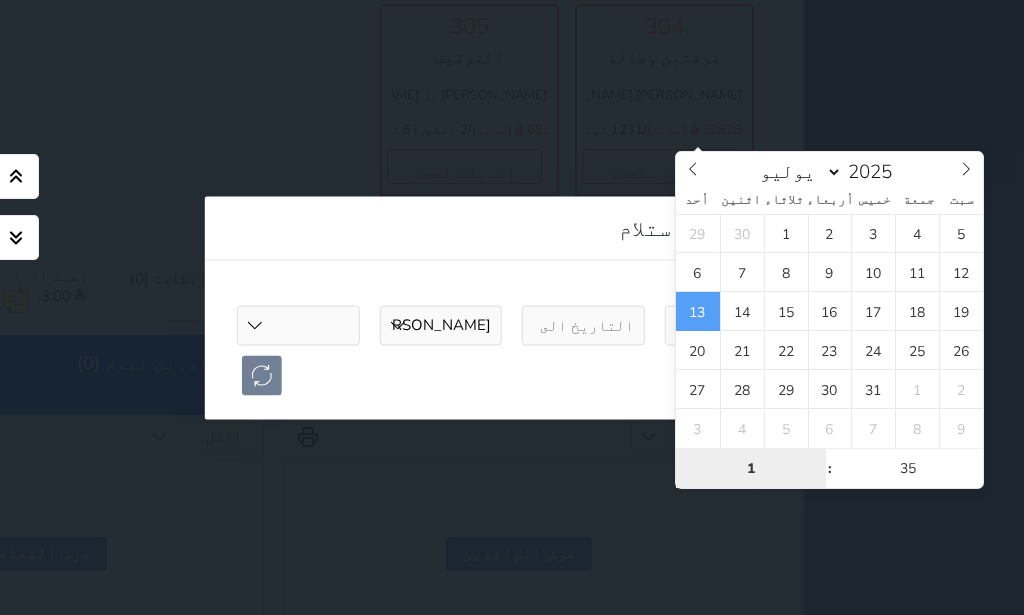 type 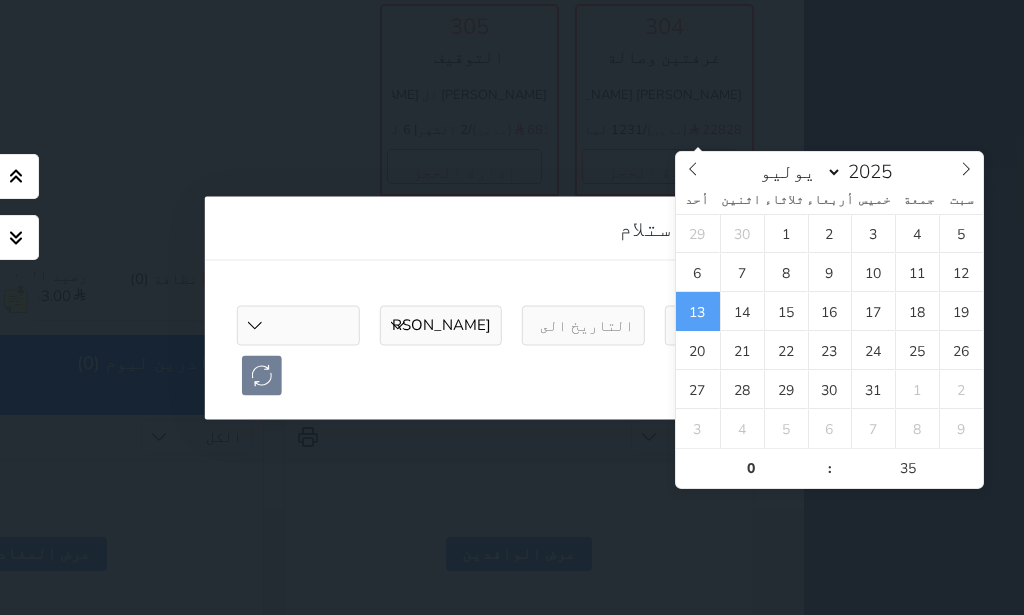 type on "[DATE] 00:35" 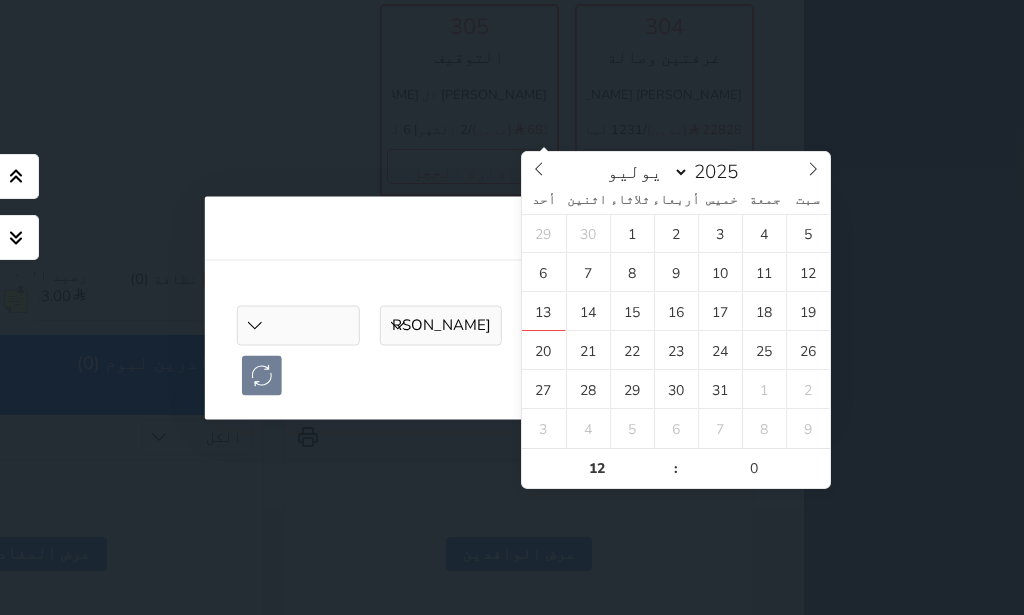 click at bounding box center (583, 325) 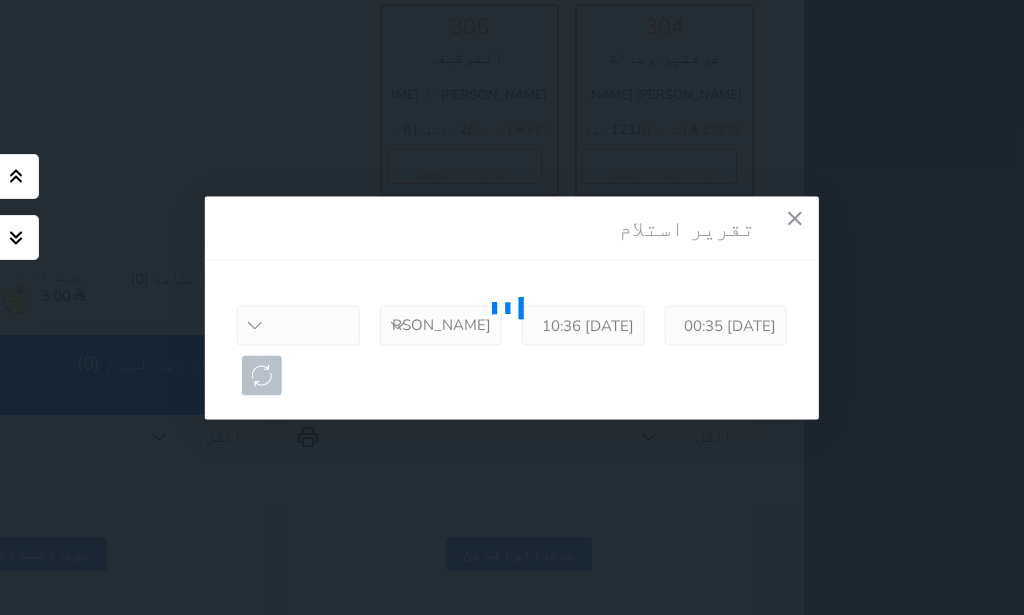 click at bounding box center [512, 307] 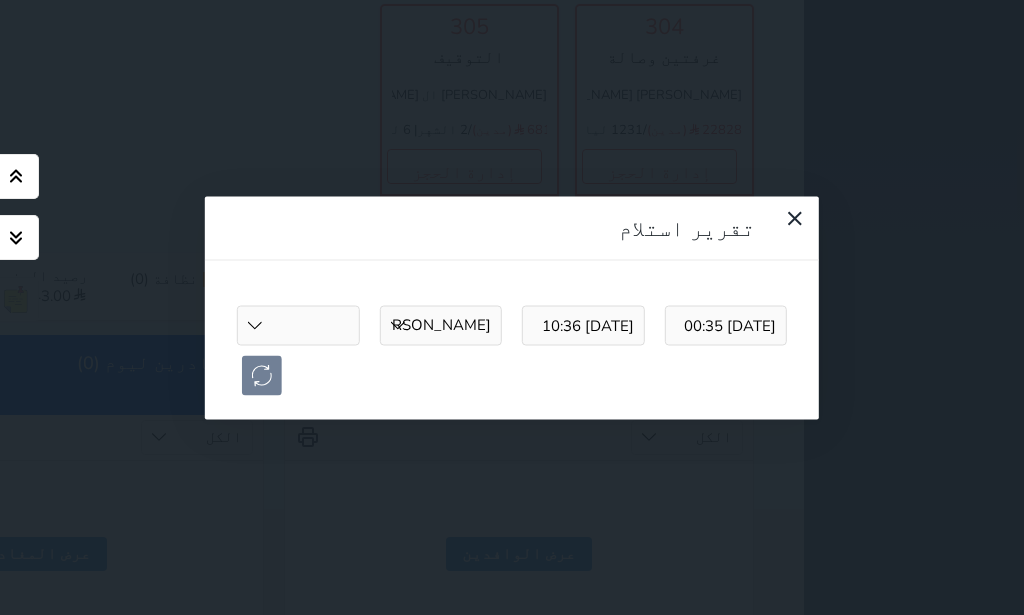 click at bounding box center [512, 307] 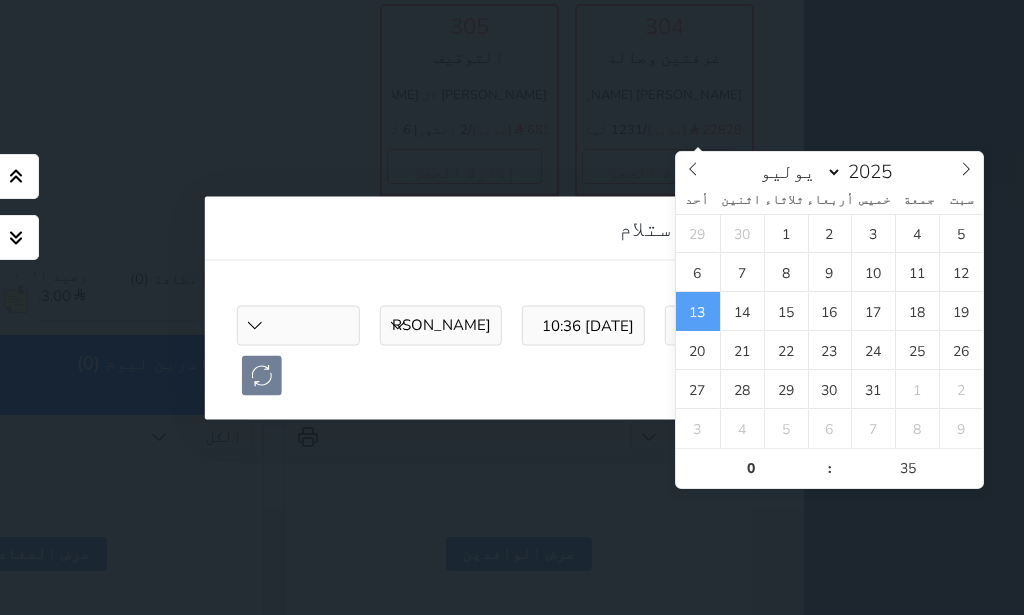 select 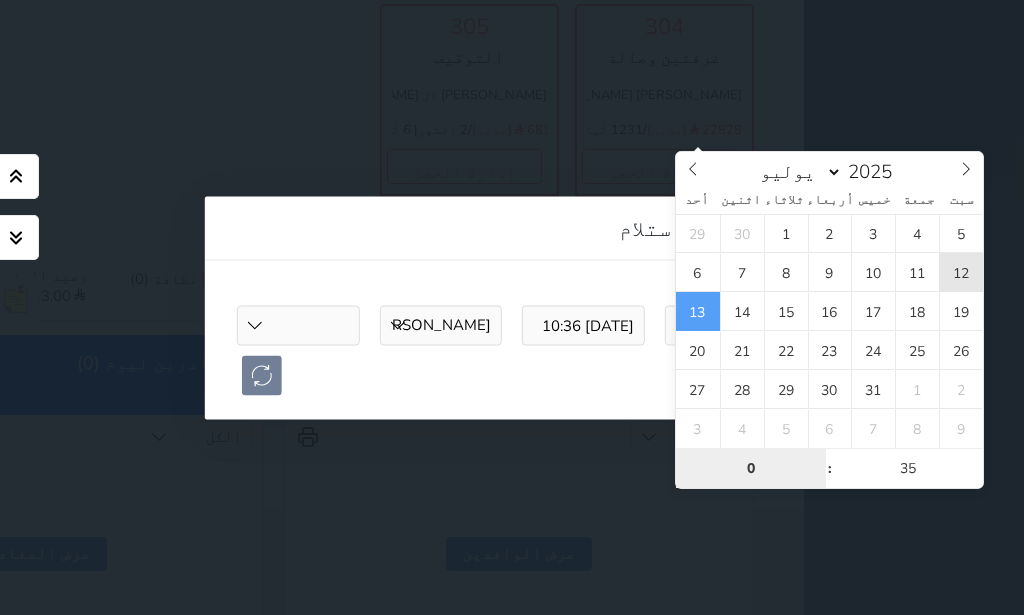 type on "[DATE] 00:35" 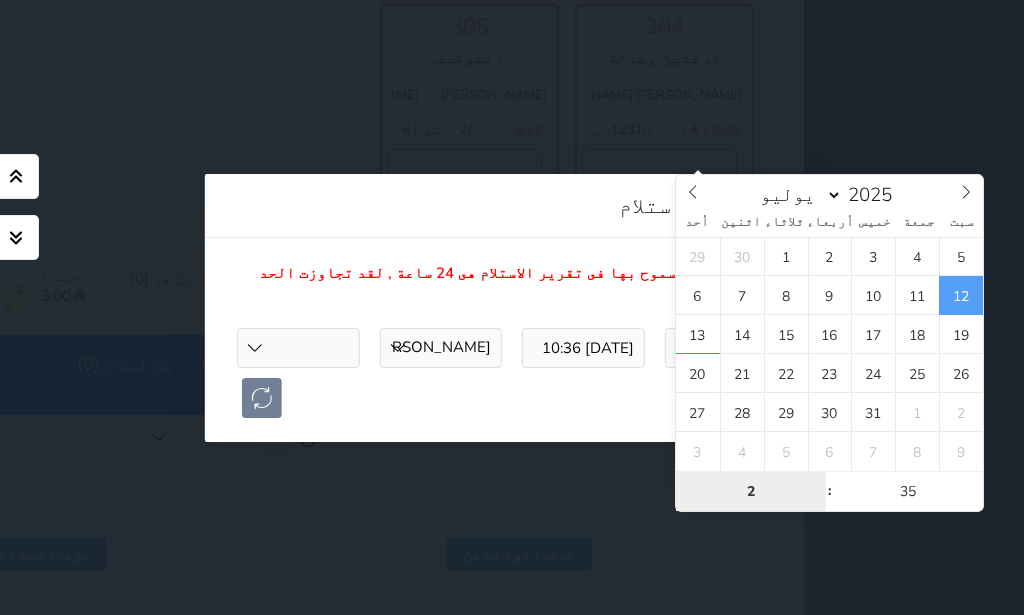 type on "22" 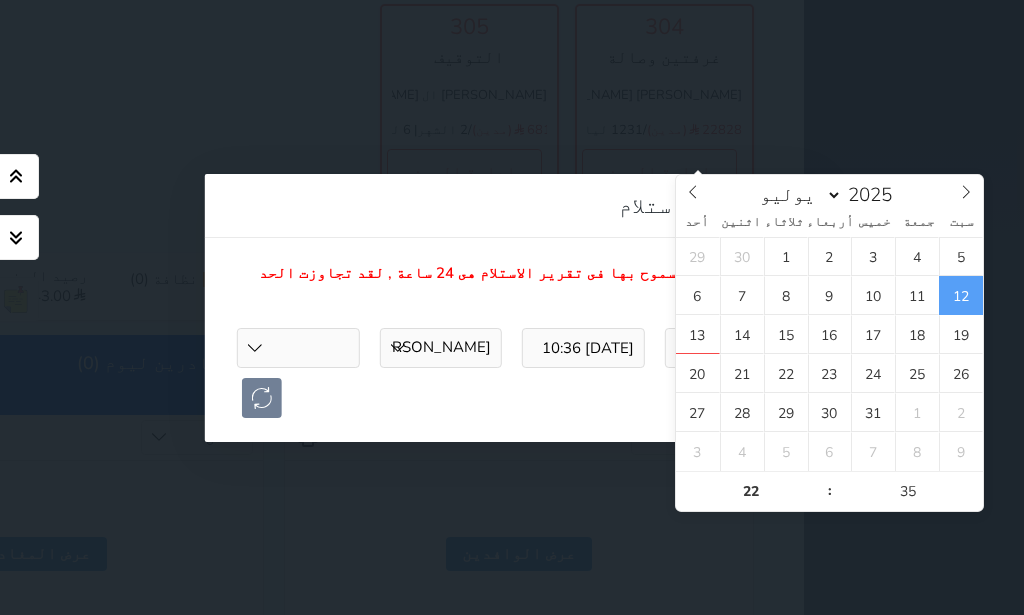 type on "[DATE] 22:35" 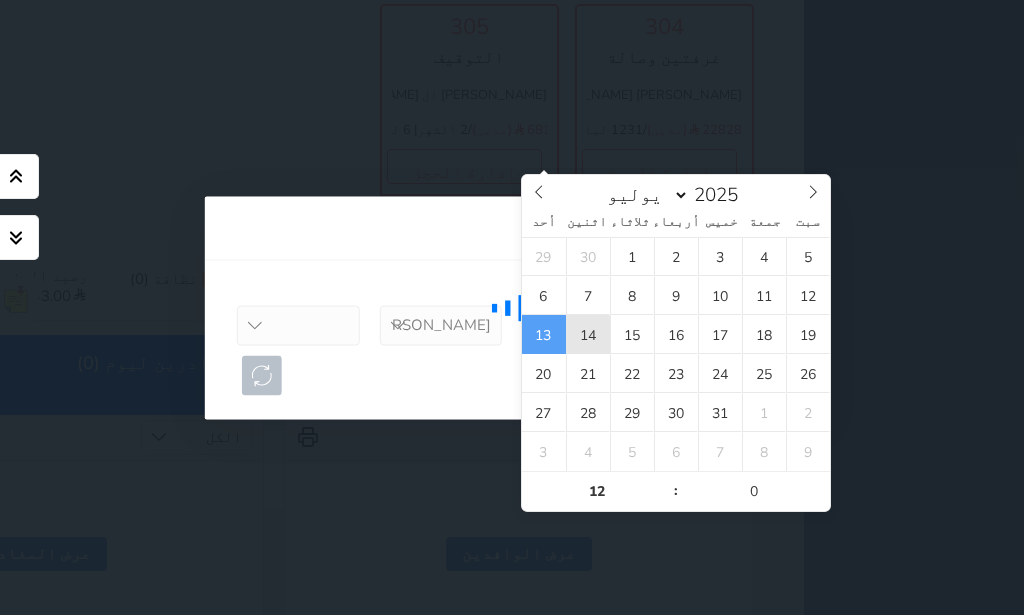 select 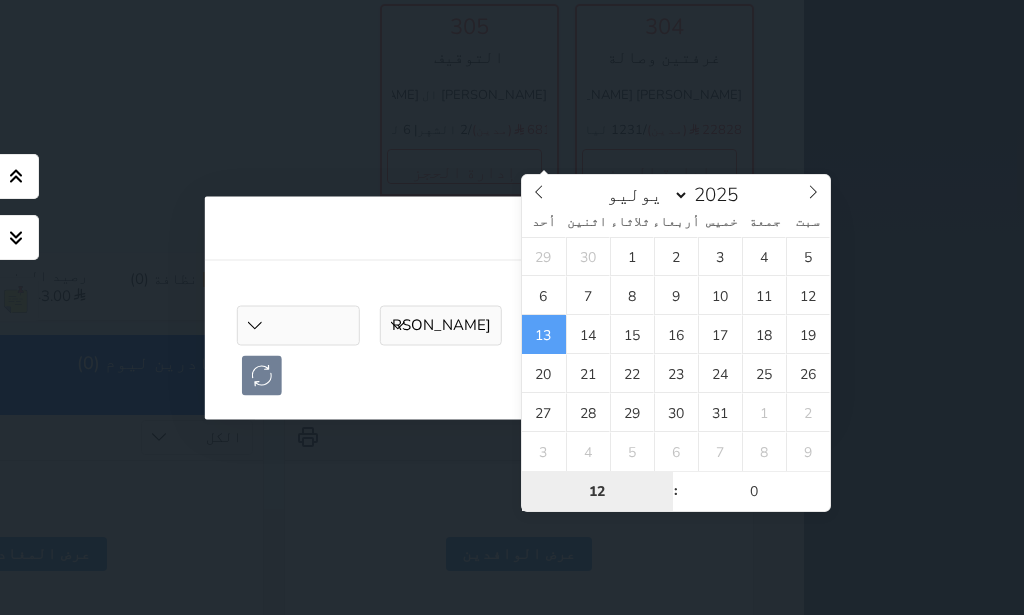type on "[DATE] 12:00" 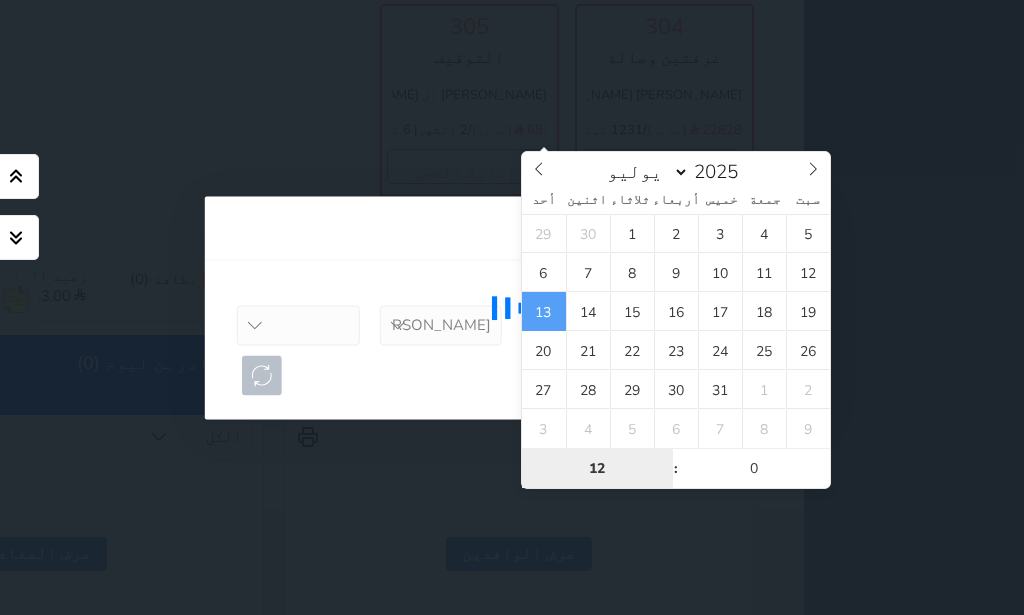 type on "0" 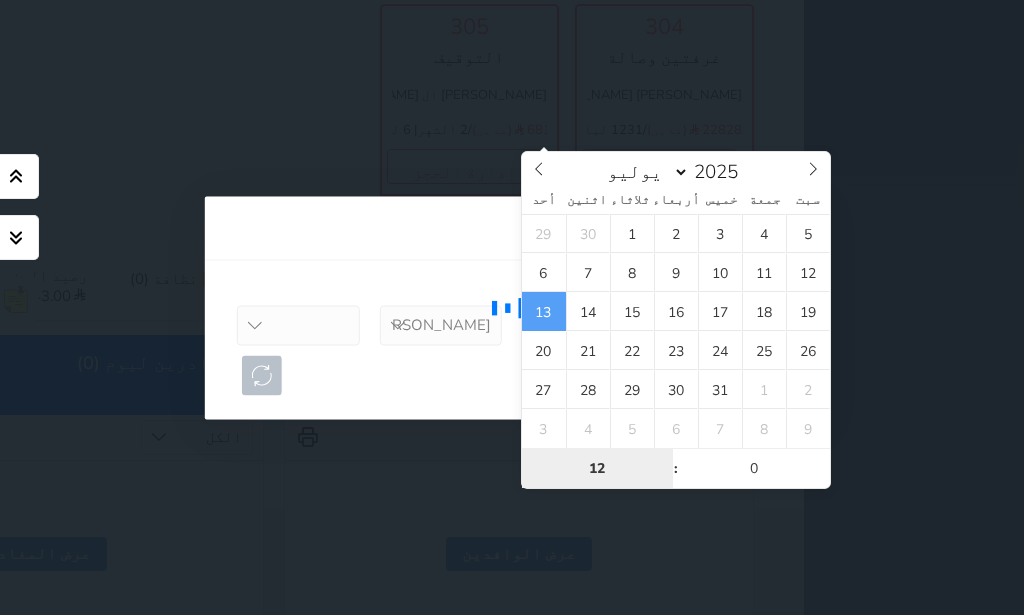 select 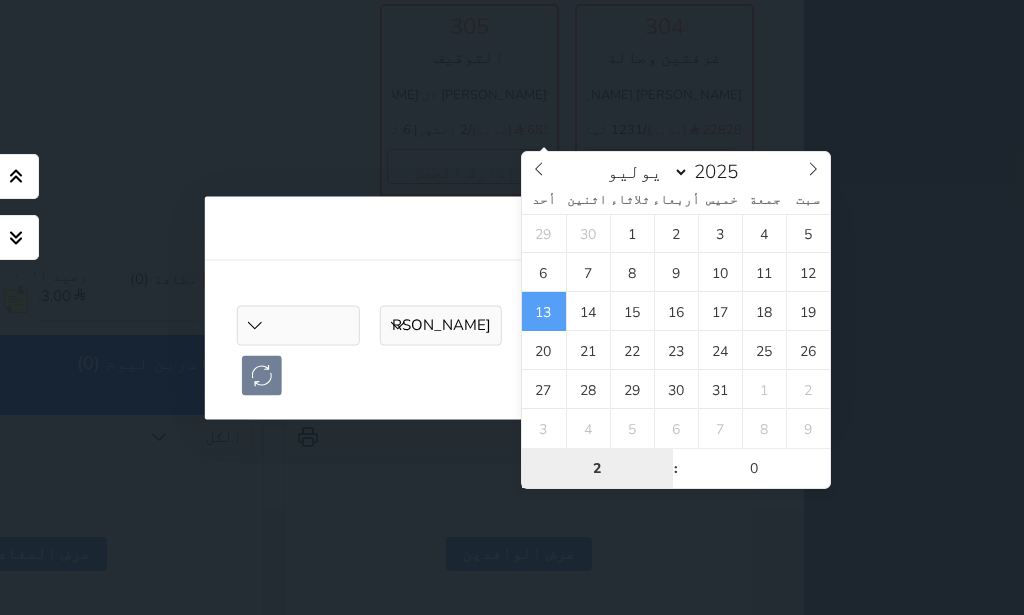 type on "22" 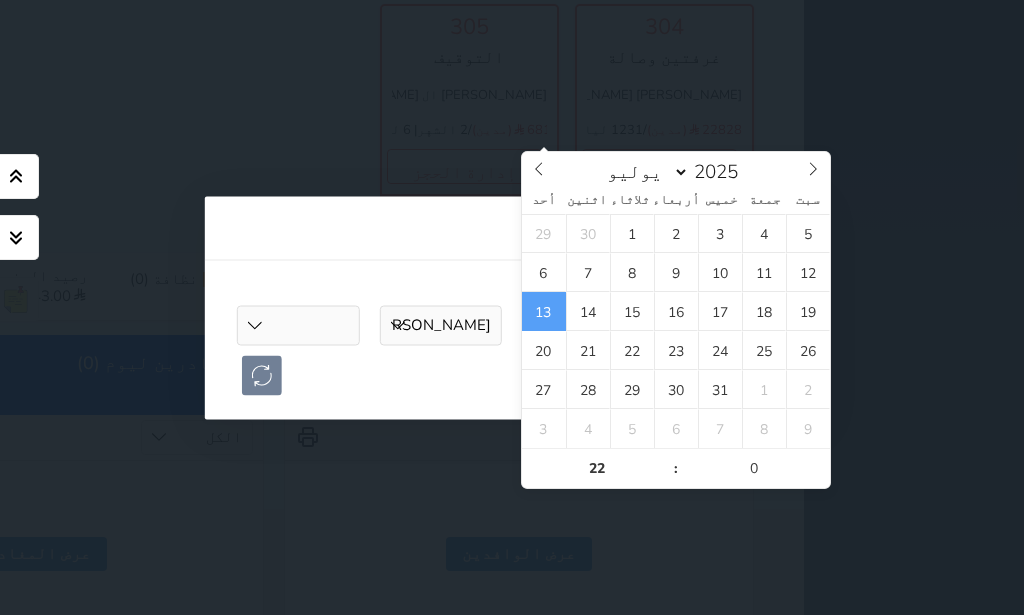 type on "[DATE] 22:00" 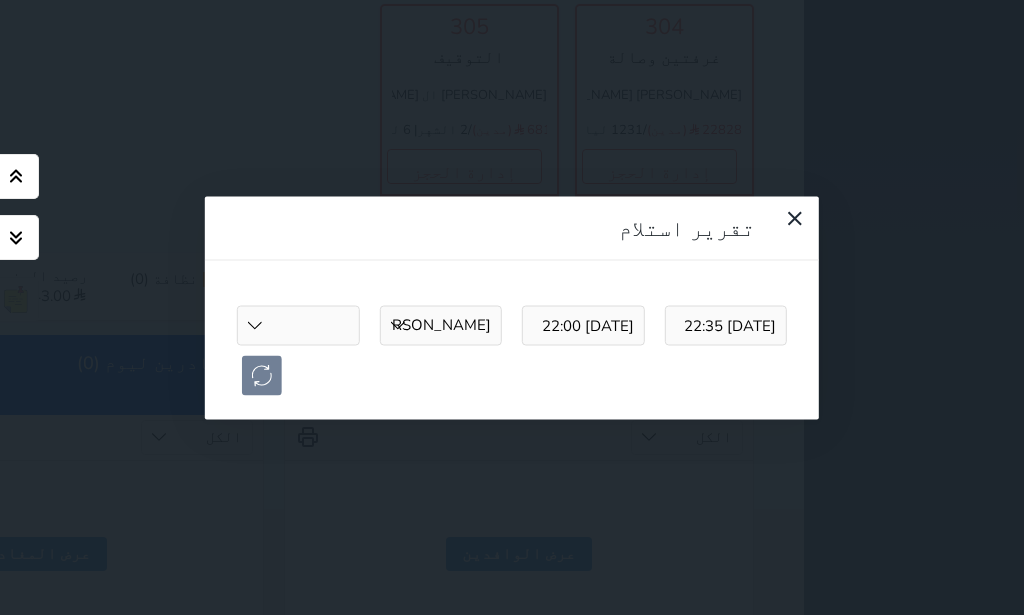 select 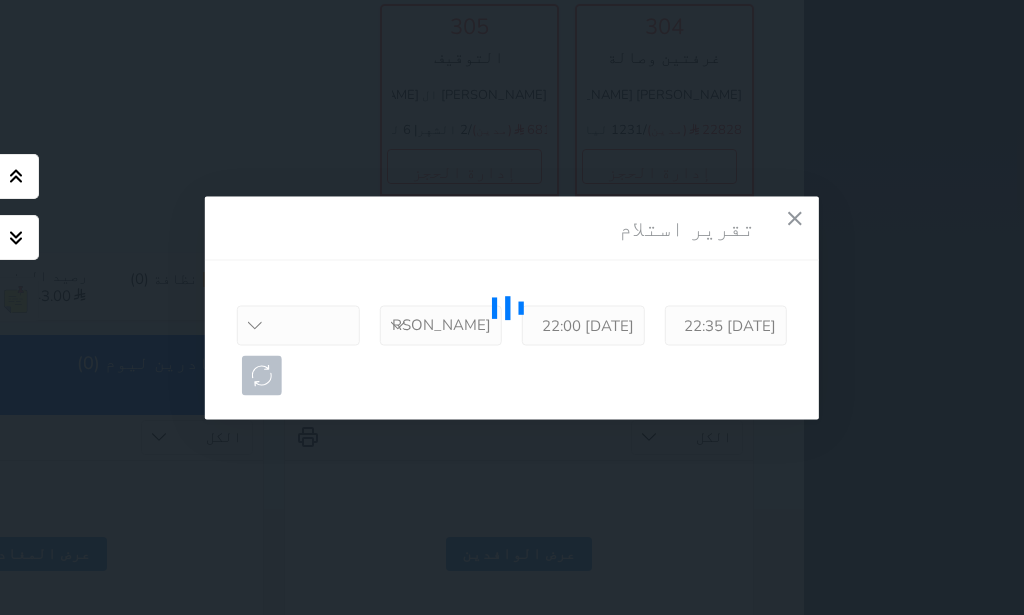 select on "2232" 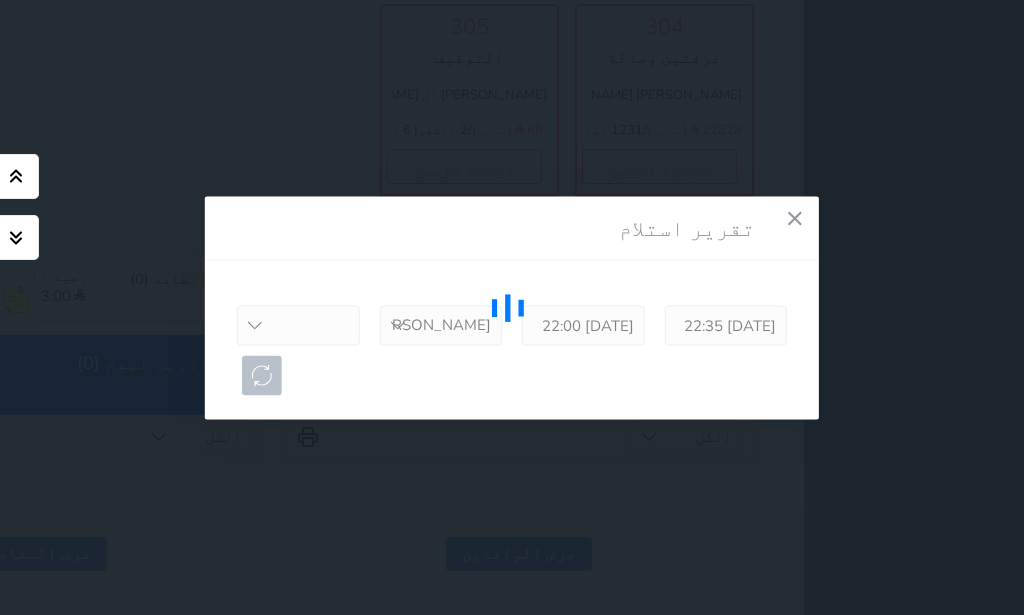 click on "[PERSON_NAME]" at bounding box center (0, 0) 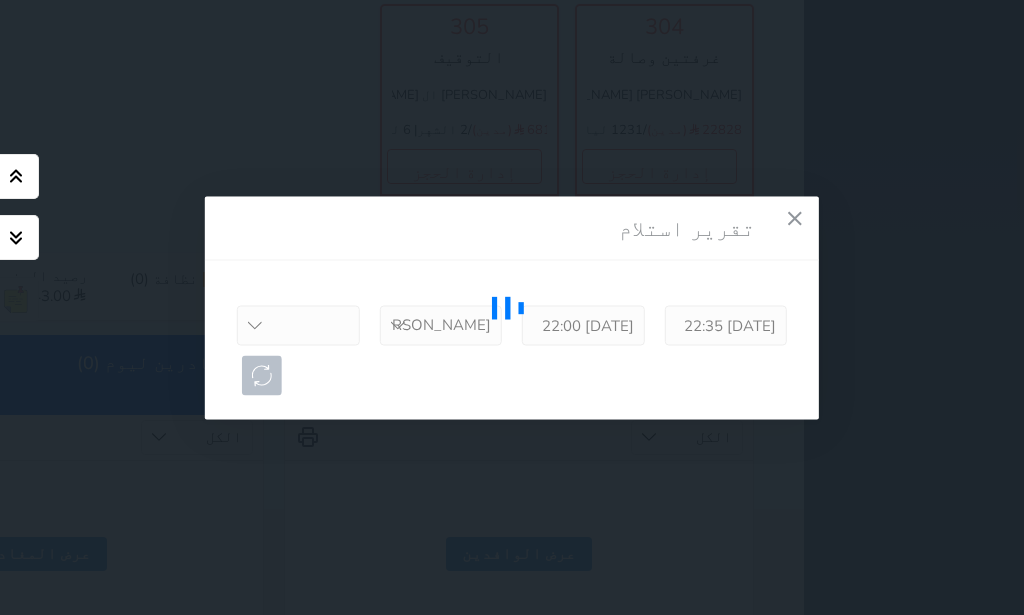 select 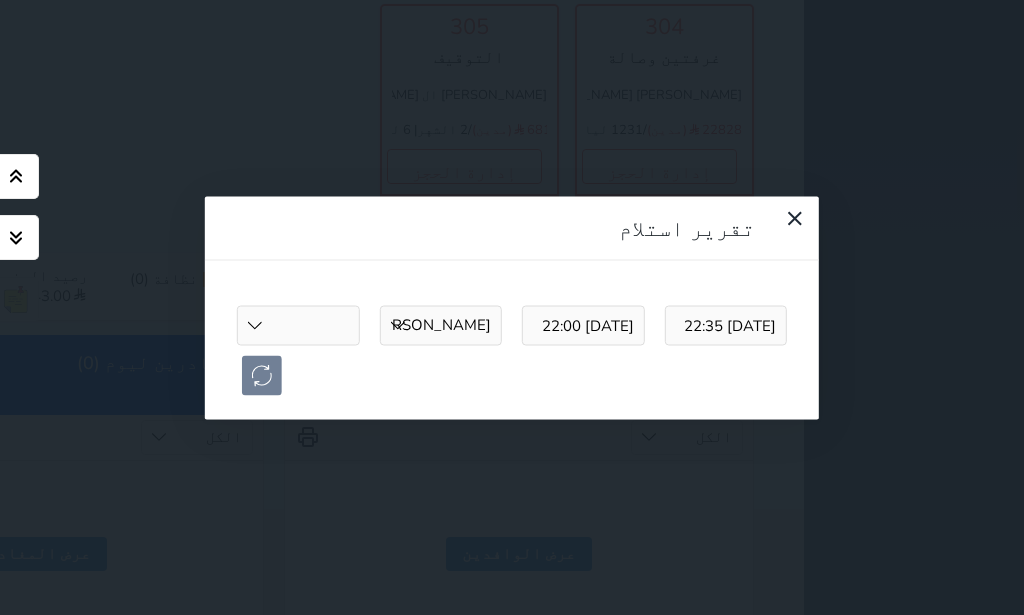 click on "[PERSON_NAME] [PERSON_NAME] [PERSON_NAME] [PERSON_NAME] [PERSON_NAME] [PERSON_NAME]" at bounding box center [440, 325] 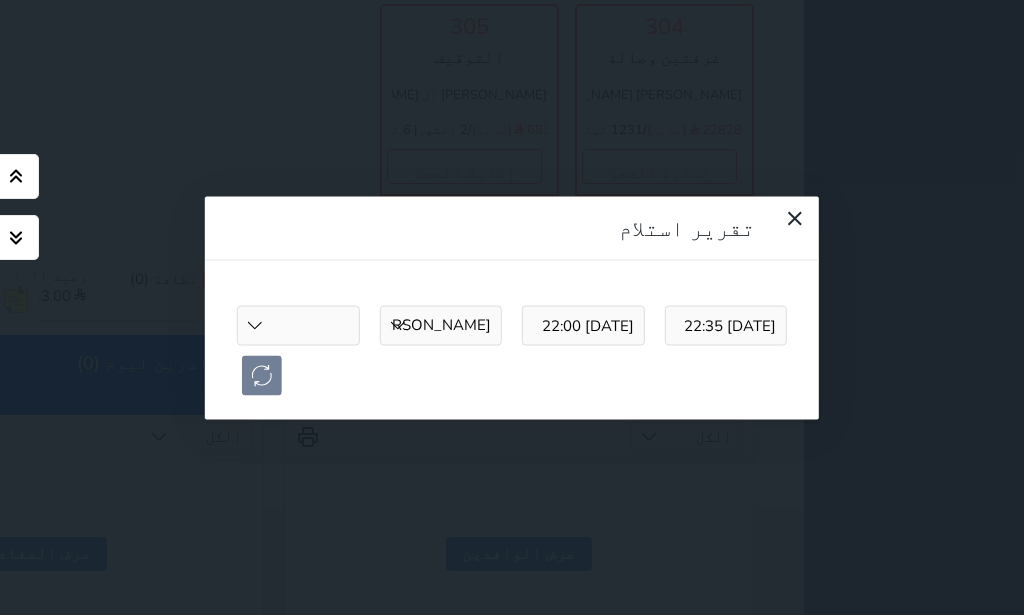 click on "[PERSON_NAME] [PERSON_NAME] [PERSON_NAME] [PERSON_NAME] [PERSON_NAME]" at bounding box center (298, 325) 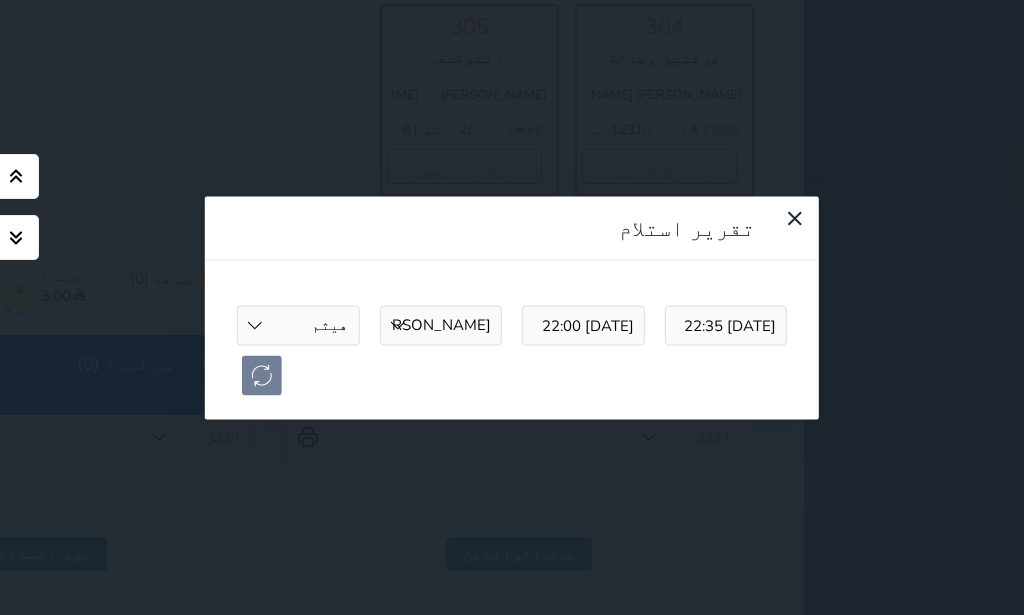 click on "هيثم" at bounding box center [0, 0] 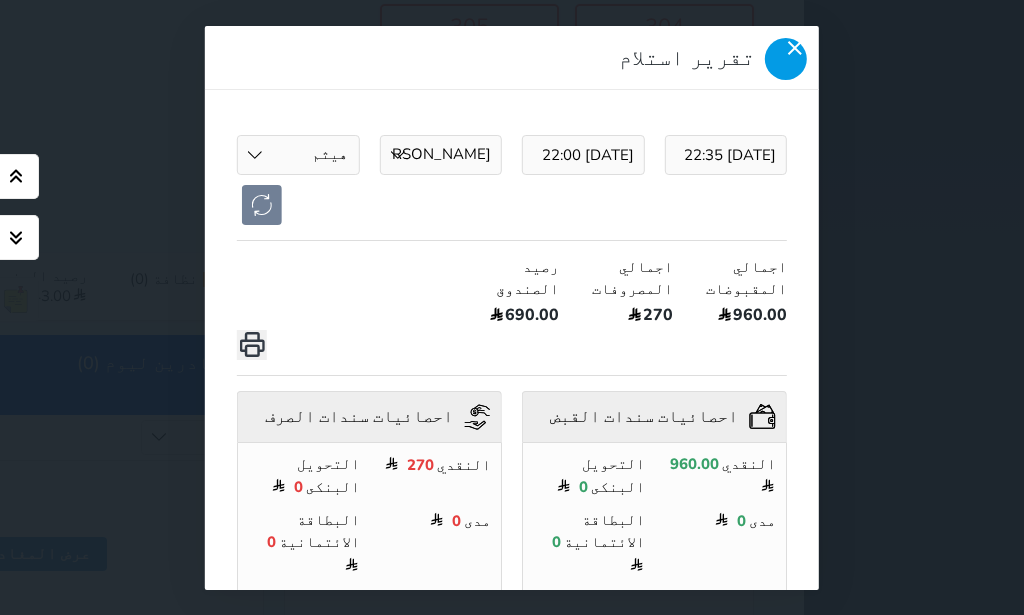 drag, startPoint x: 228, startPoint y: 47, endPoint x: 279, endPoint y: 56, distance: 51.78803 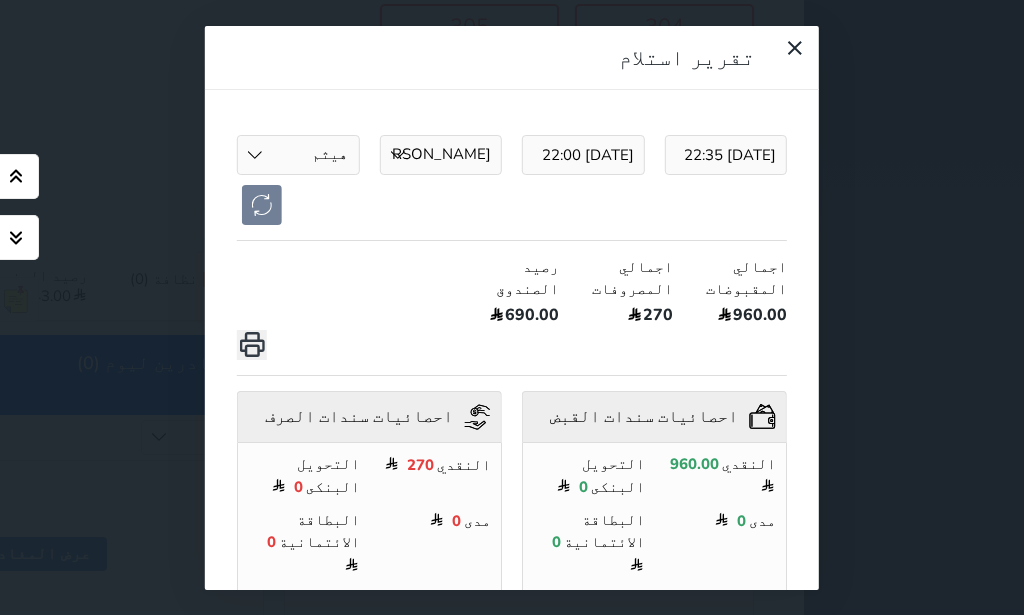 click 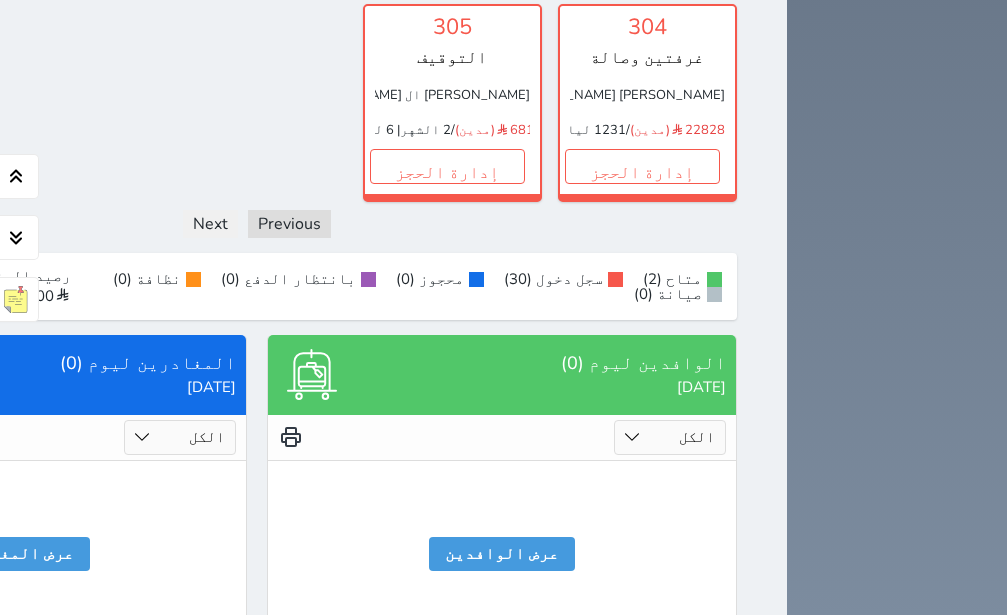 click on "رصيد الصندوق : 2743.00" at bounding box center [-11, 286] 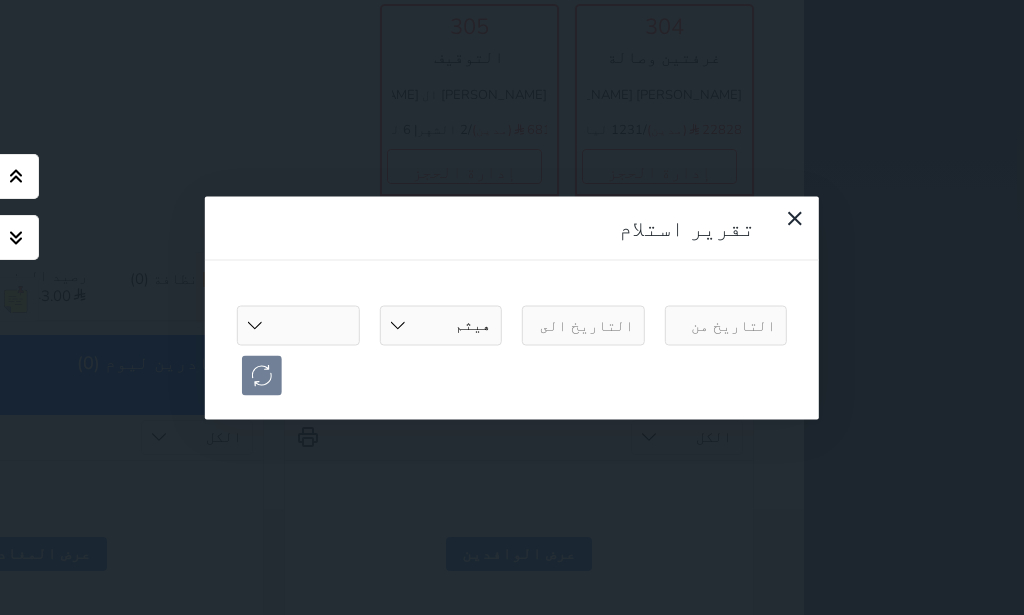 select 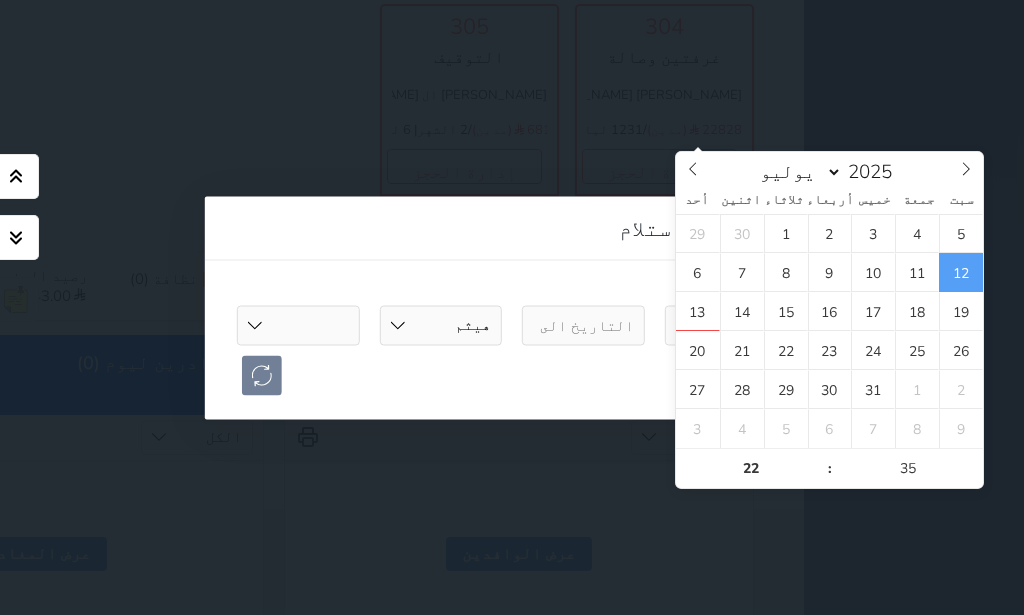 click at bounding box center (726, 325) 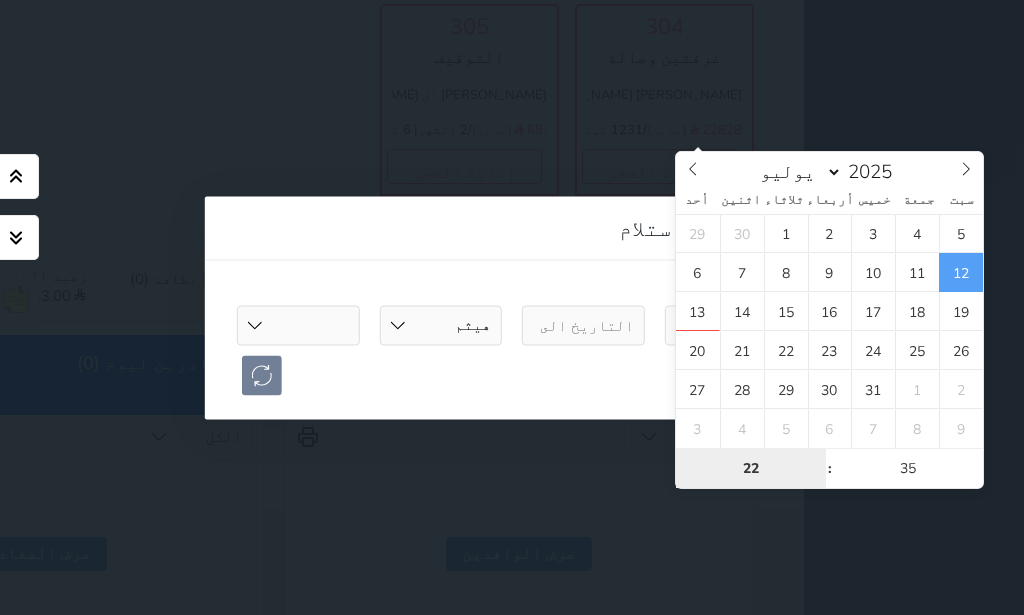 type on "[DATE] 22:35" 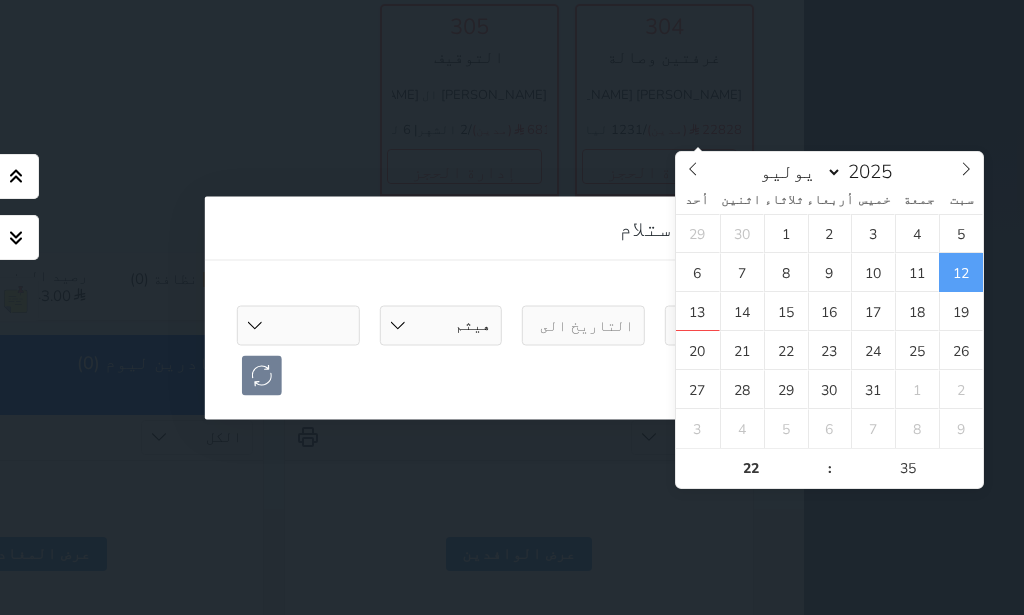 click on "تقرير استلام                     [DATE] 22:35     [PERSON_NAME] [PERSON_NAME] [PERSON_NAME] [PERSON_NAME] [PERSON_NAME] [PERSON_NAME] شوكت   [PERSON_NAME] [PERSON_NAME] [PERSON_NAME] [PERSON_NAME] [PERSON_NAME] [PERSON_NAME] شوكت" at bounding box center (512, 307) 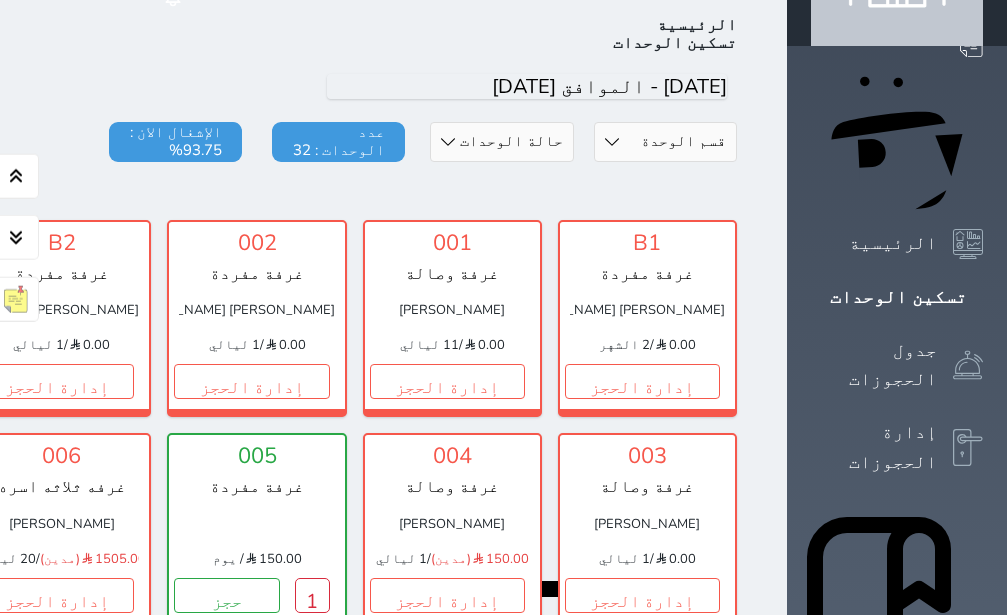 scroll, scrollTop: 630, scrollLeft: 0, axis: vertical 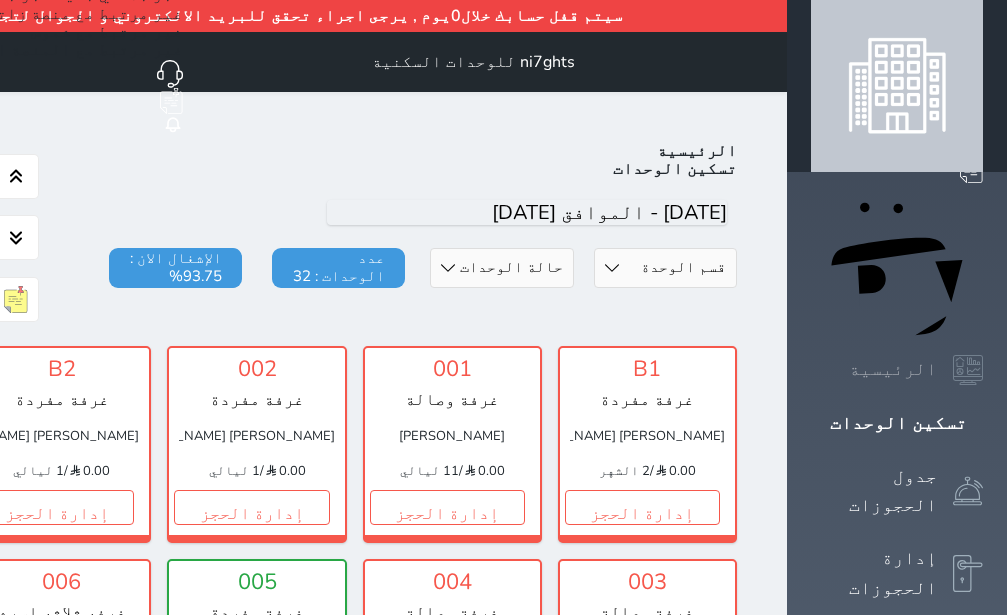 click on "الرئيسية" at bounding box center (893, 369) 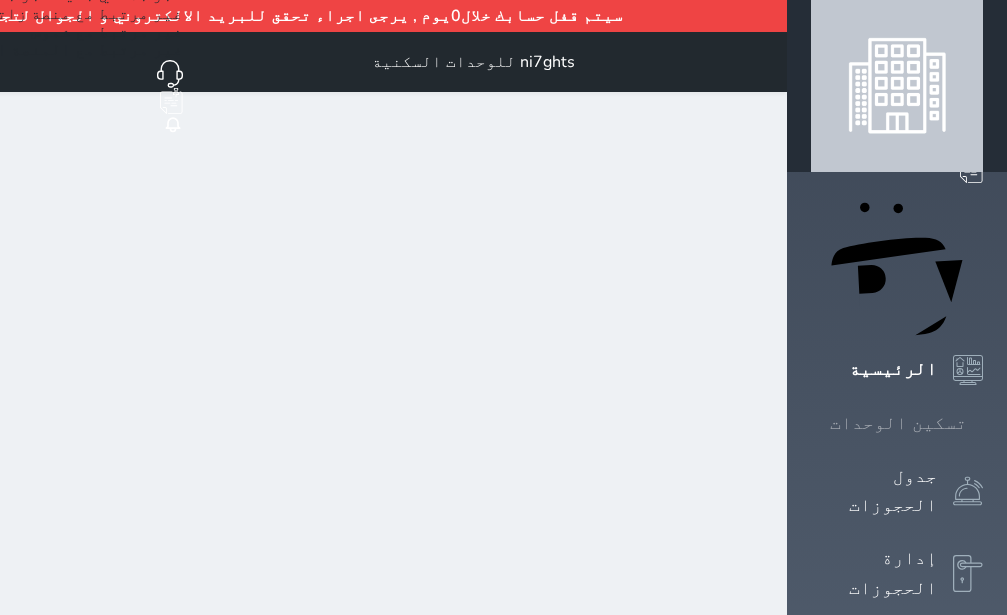 click on "تسكين الوحدات" at bounding box center (897, 423) 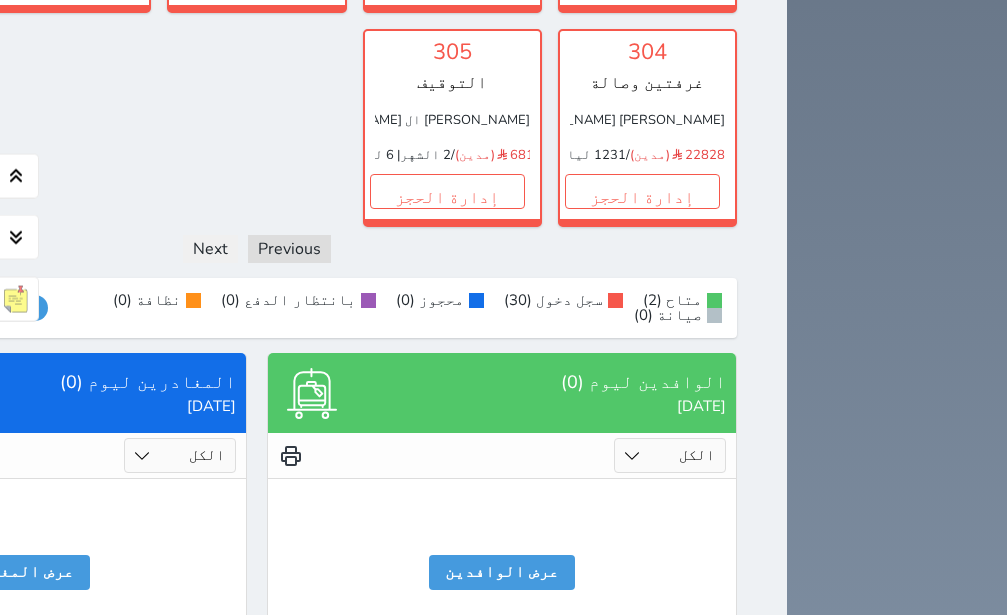 scroll, scrollTop: 1622, scrollLeft: 0, axis: vertical 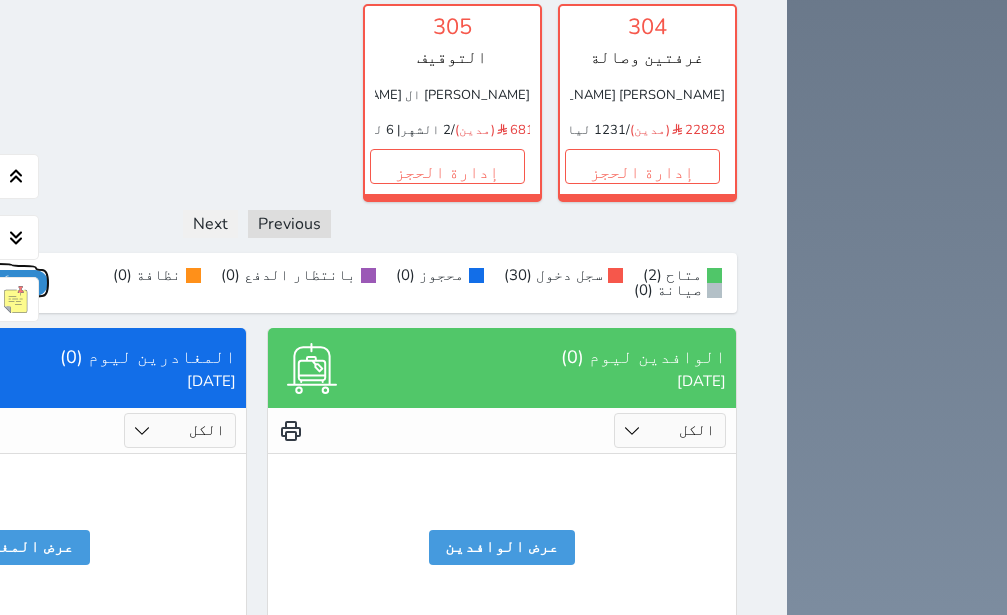 click on "عرض رصيد الصندوق" at bounding box center [-22, 283] 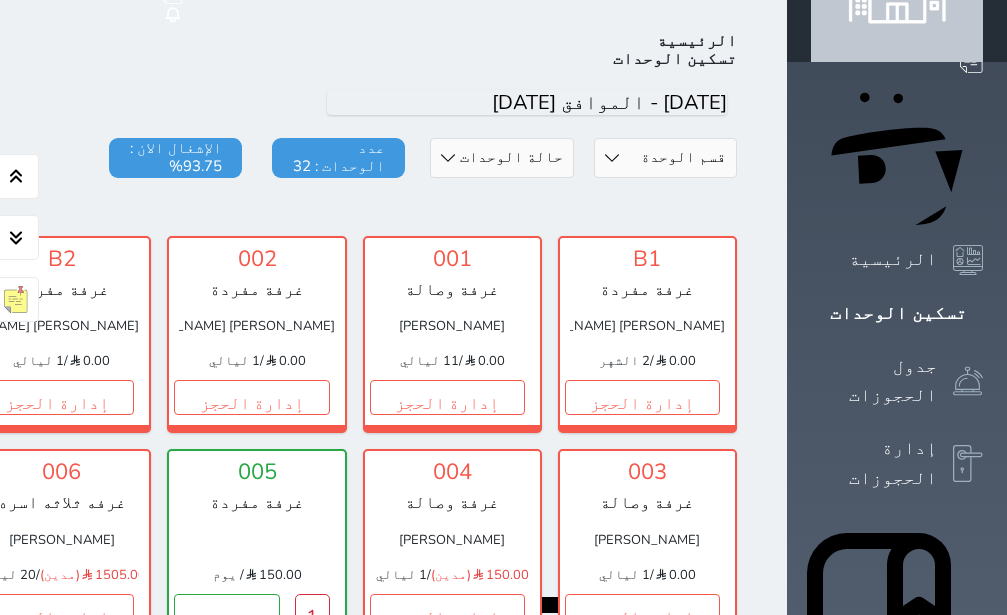 scroll, scrollTop: 0, scrollLeft: 0, axis: both 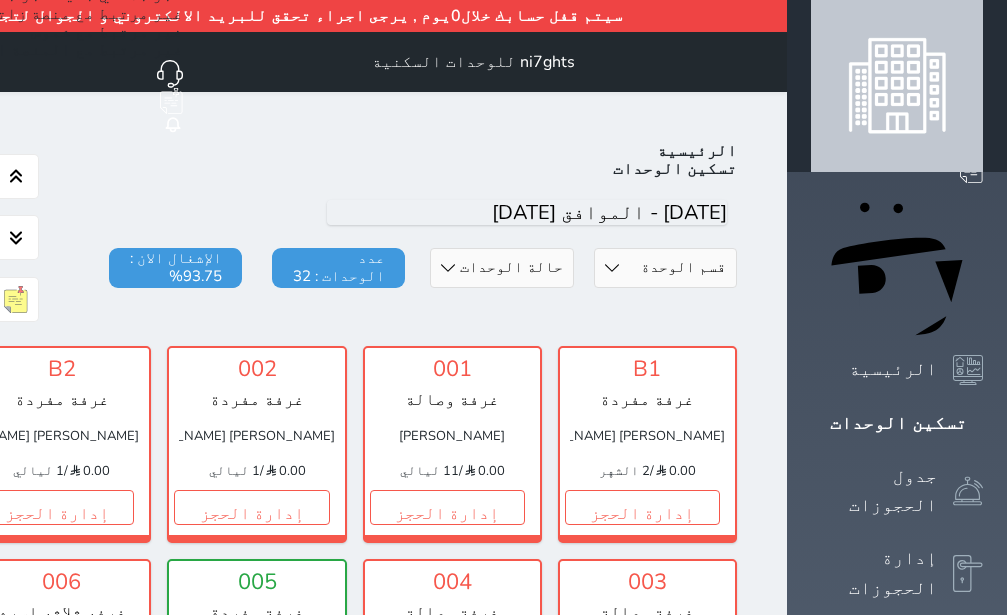 click at bounding box center (897, 86) 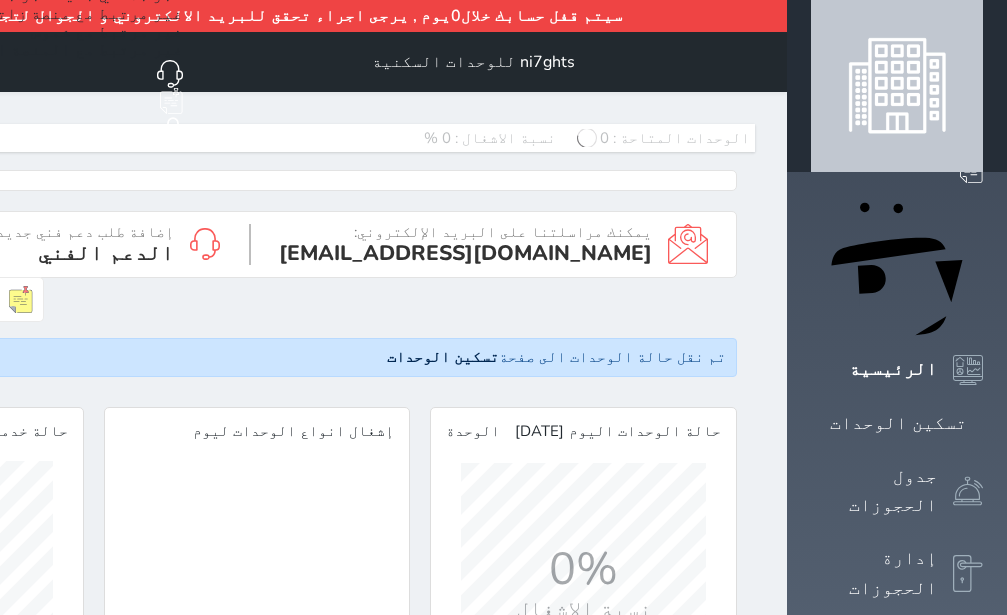 scroll, scrollTop: 0, scrollLeft: 0, axis: both 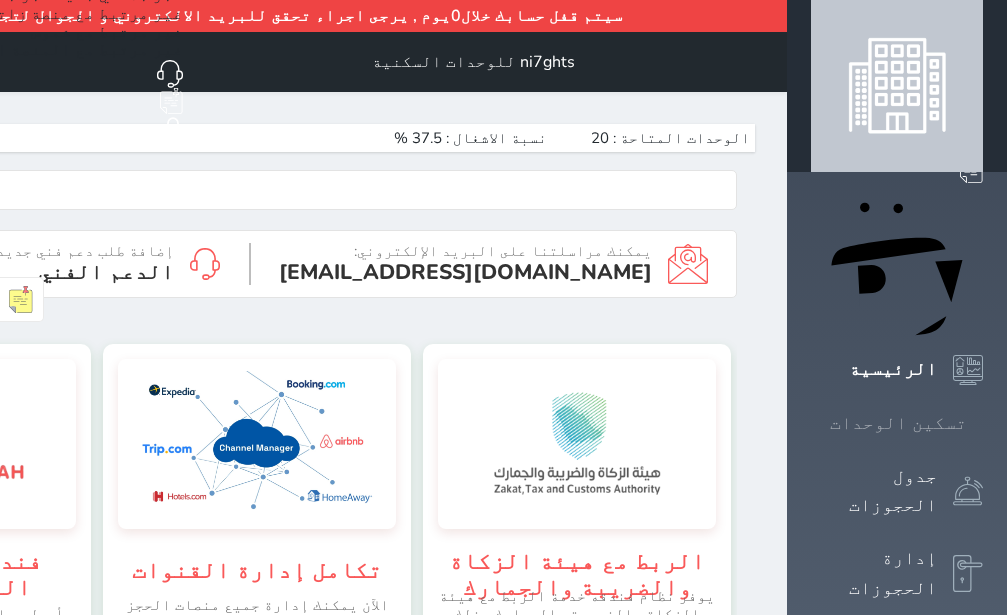 click on "تسكين الوحدات" at bounding box center [898, 423] 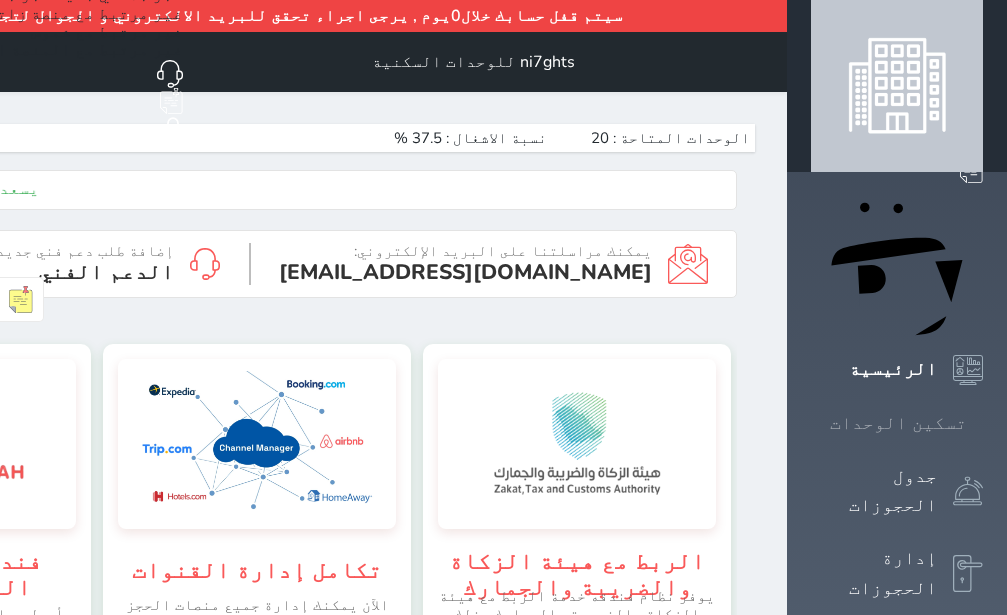 click on "تسكين الوحدات" at bounding box center (898, 423) 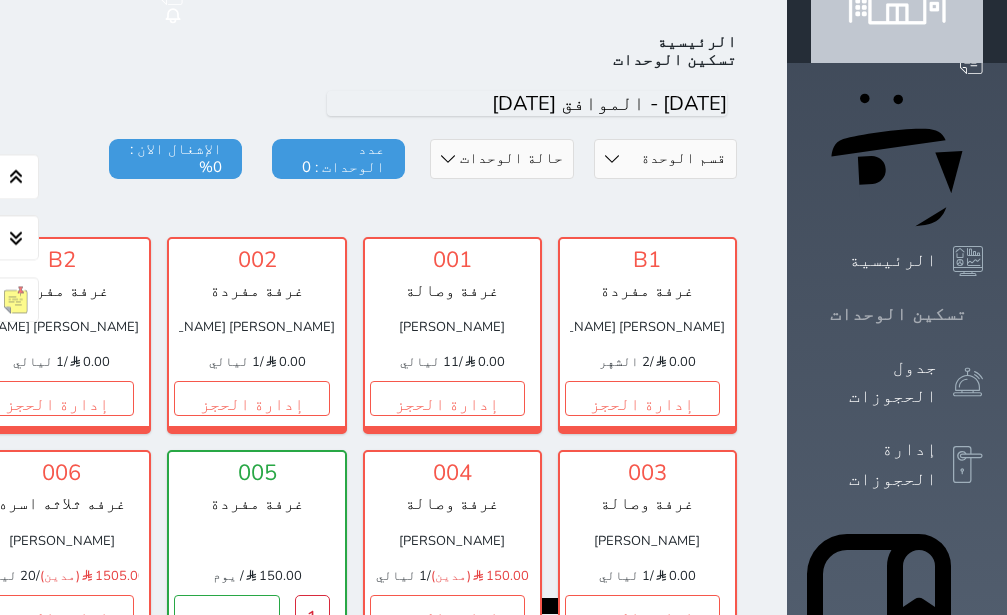 scroll, scrollTop: 110, scrollLeft: 0, axis: vertical 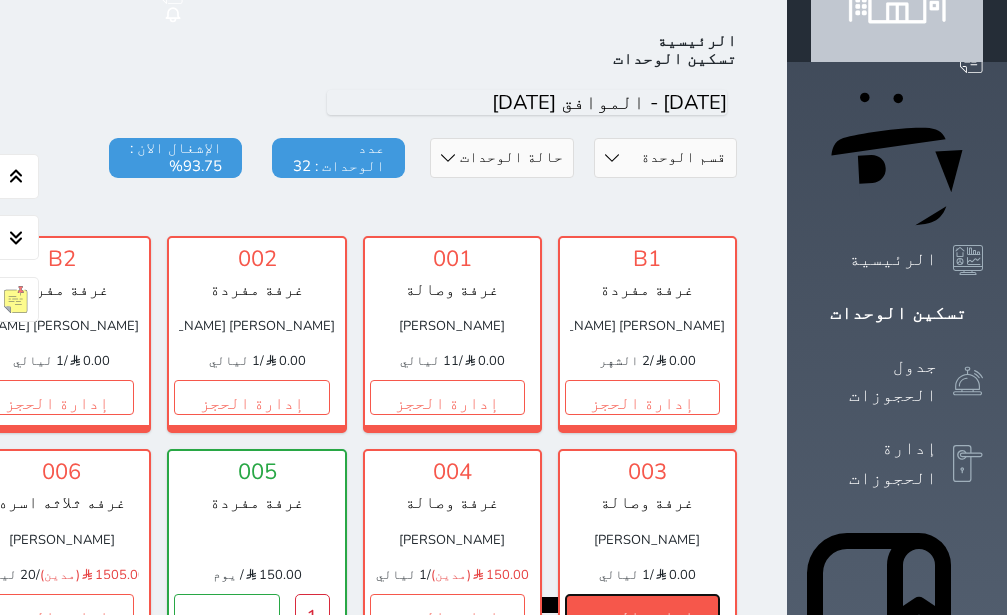 click on "إدارة الحجز" at bounding box center (642, 611) 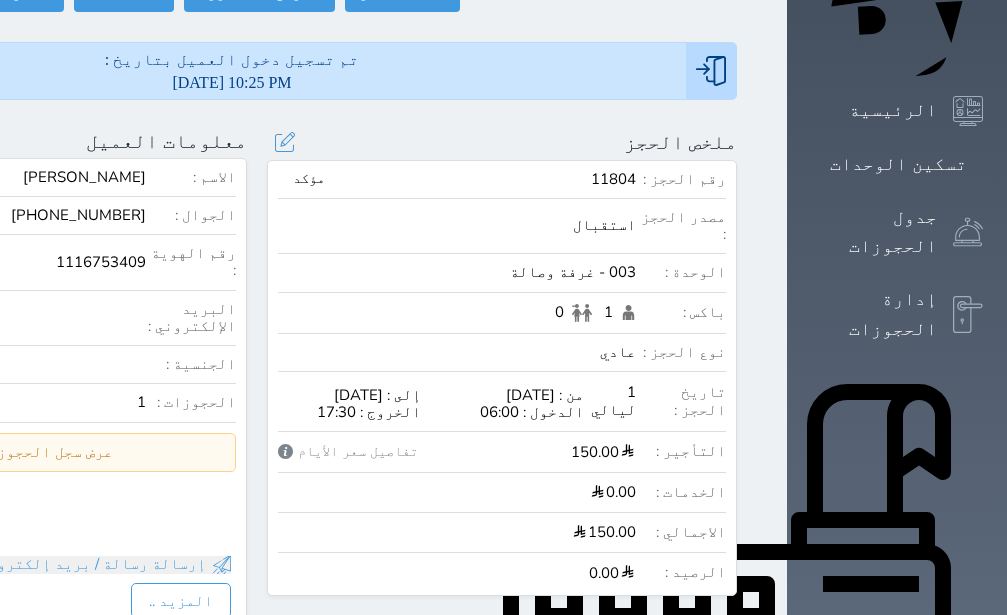 scroll, scrollTop: 8, scrollLeft: 0, axis: vertical 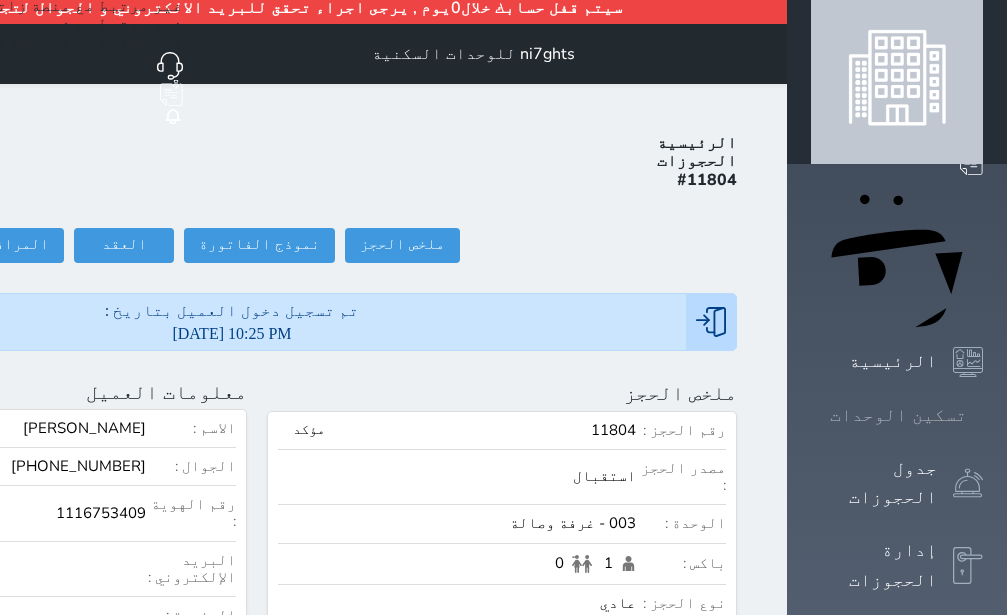 click on "تسكين الوحدات" at bounding box center (898, 415) 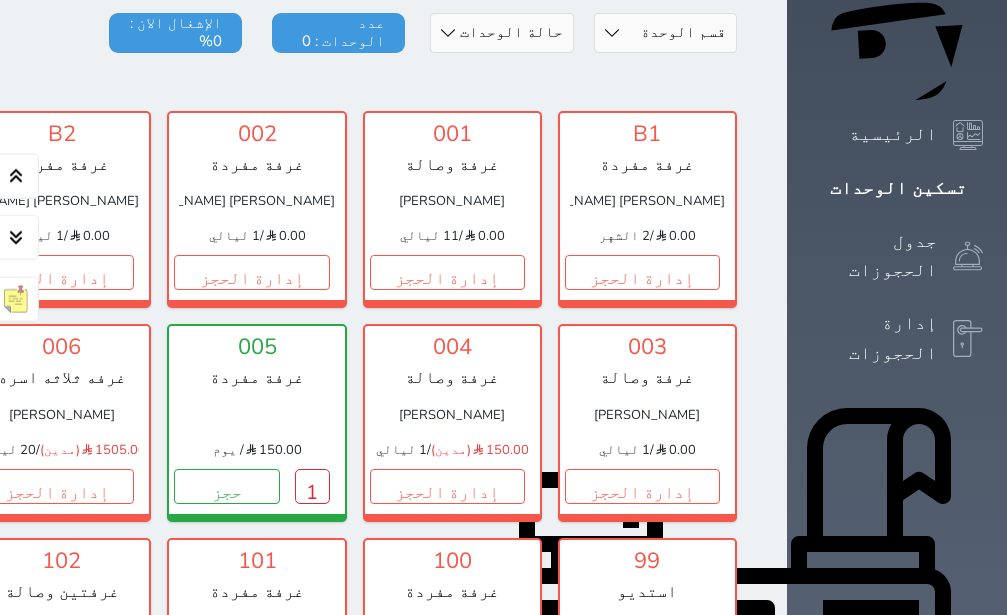 scroll, scrollTop: 236, scrollLeft: 0, axis: vertical 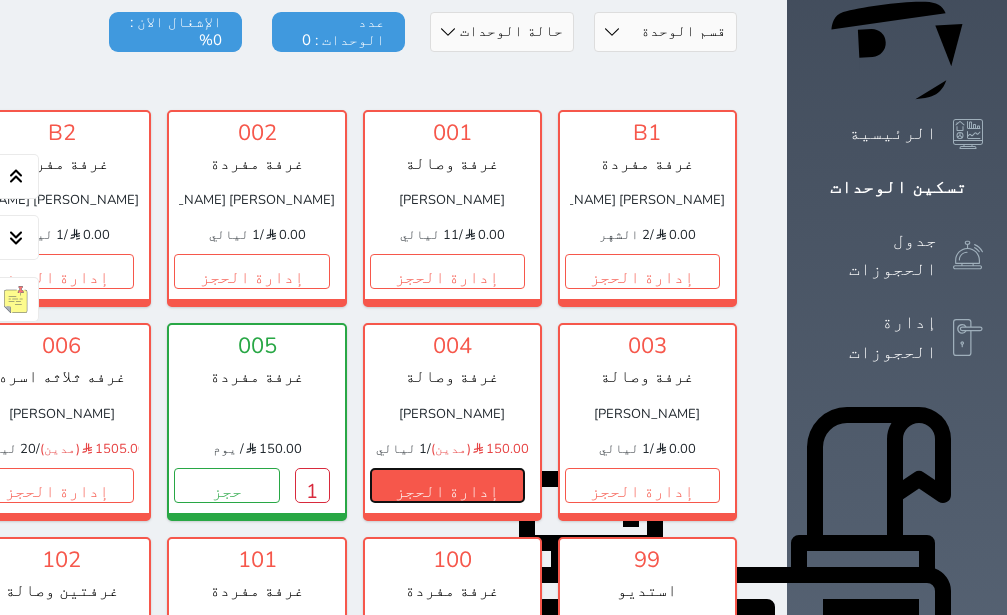 click on "إدارة الحجز" at bounding box center (447, 485) 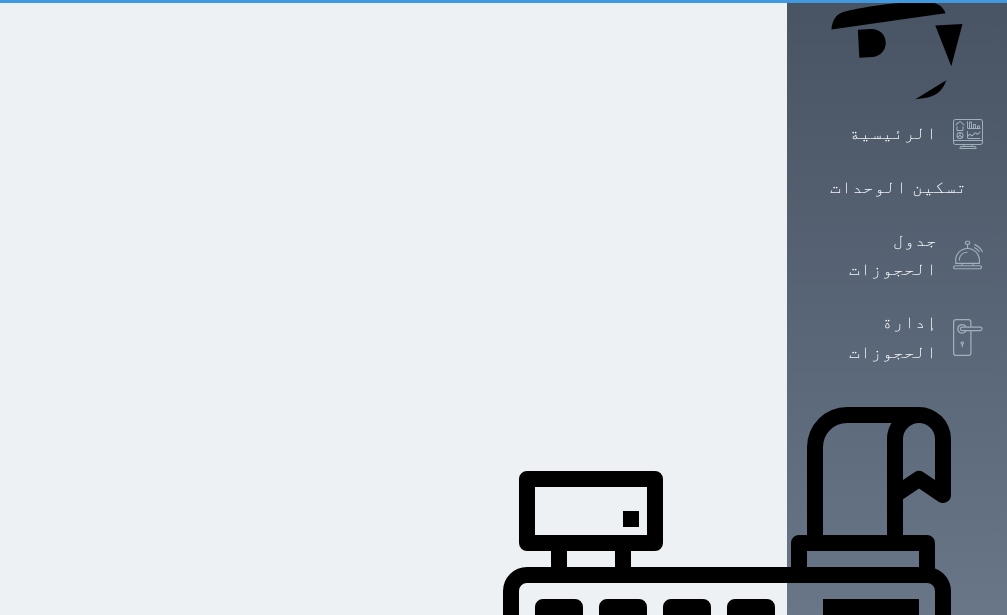 scroll, scrollTop: 0, scrollLeft: 0, axis: both 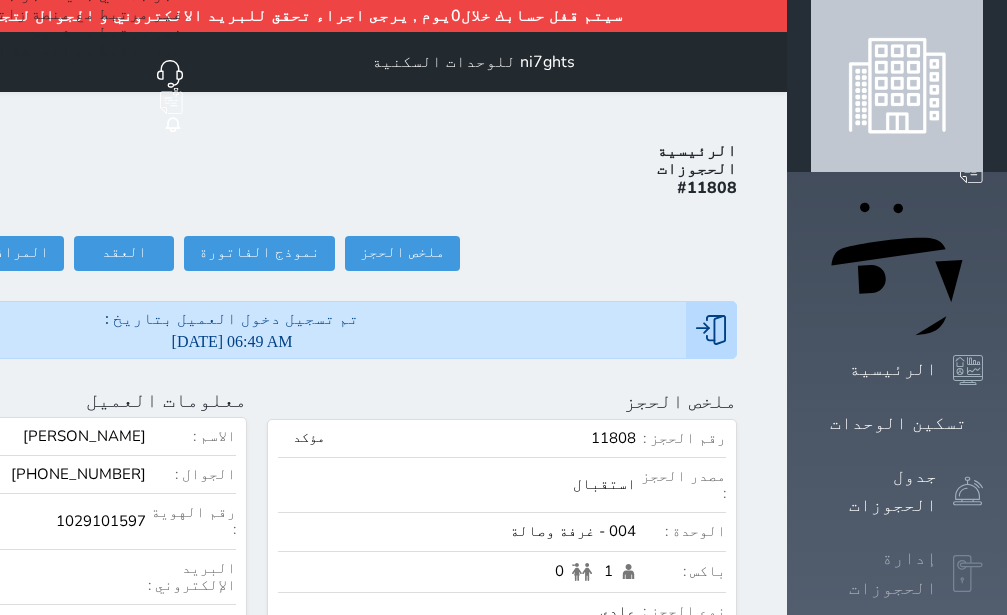 click 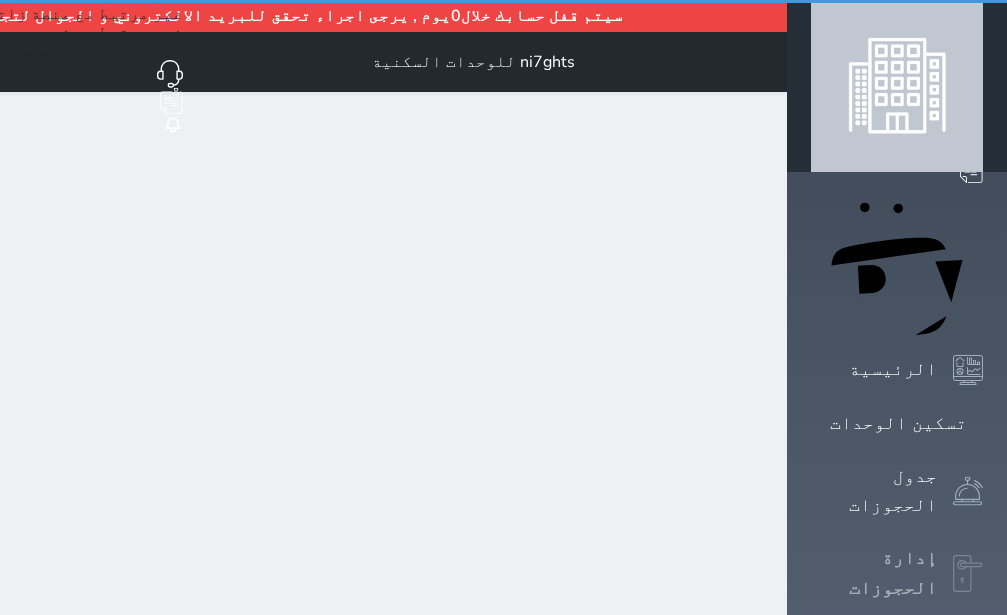 click 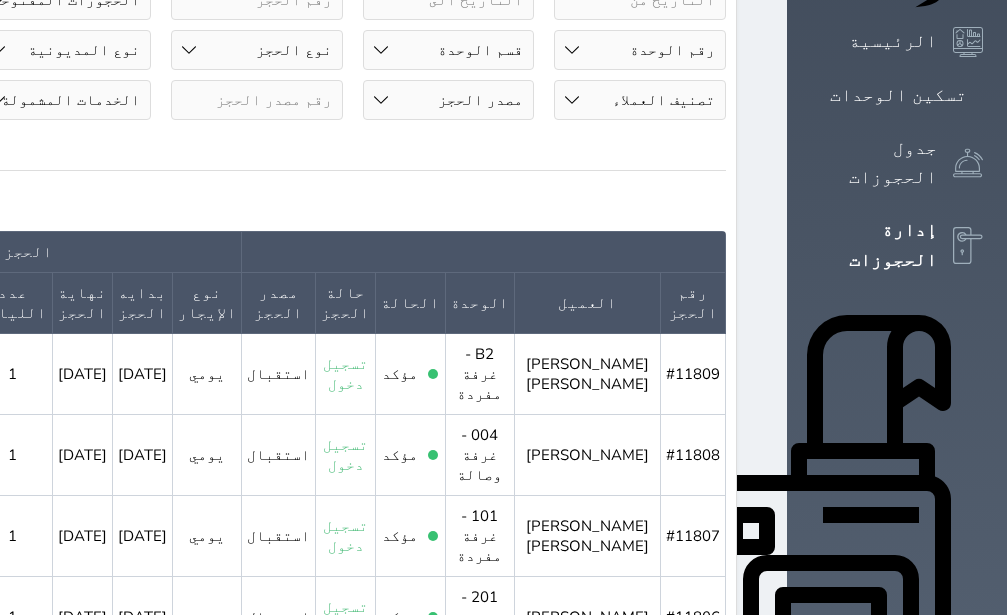scroll, scrollTop: 378, scrollLeft: 0, axis: vertical 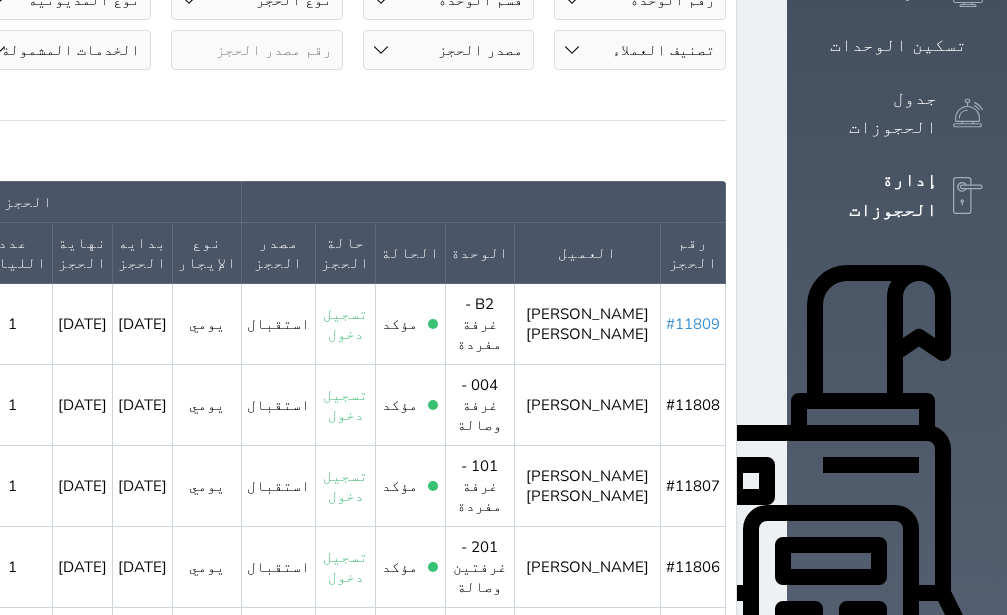 click on "#11809" at bounding box center [693, 324] 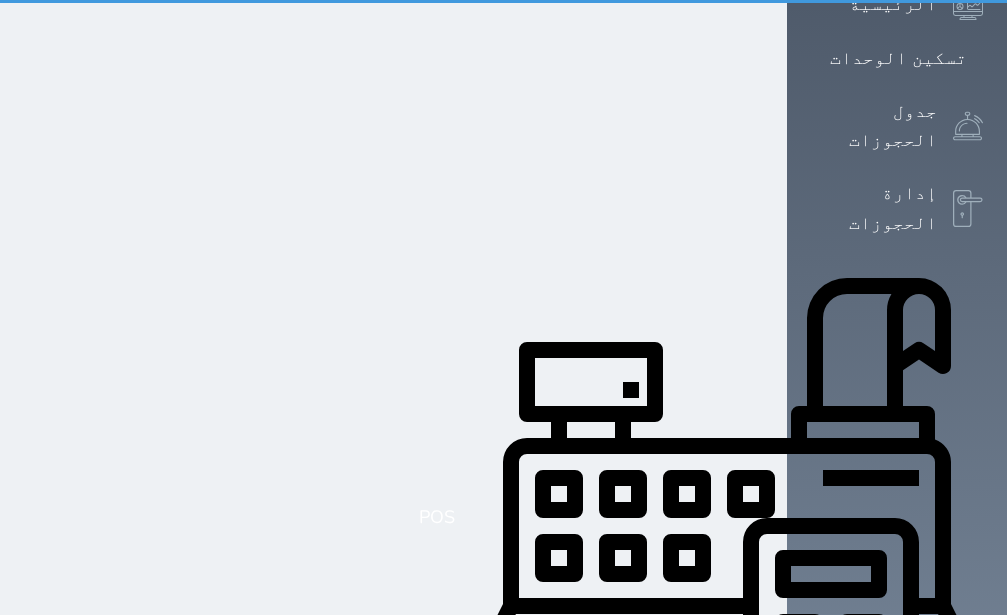 scroll, scrollTop: 0, scrollLeft: 0, axis: both 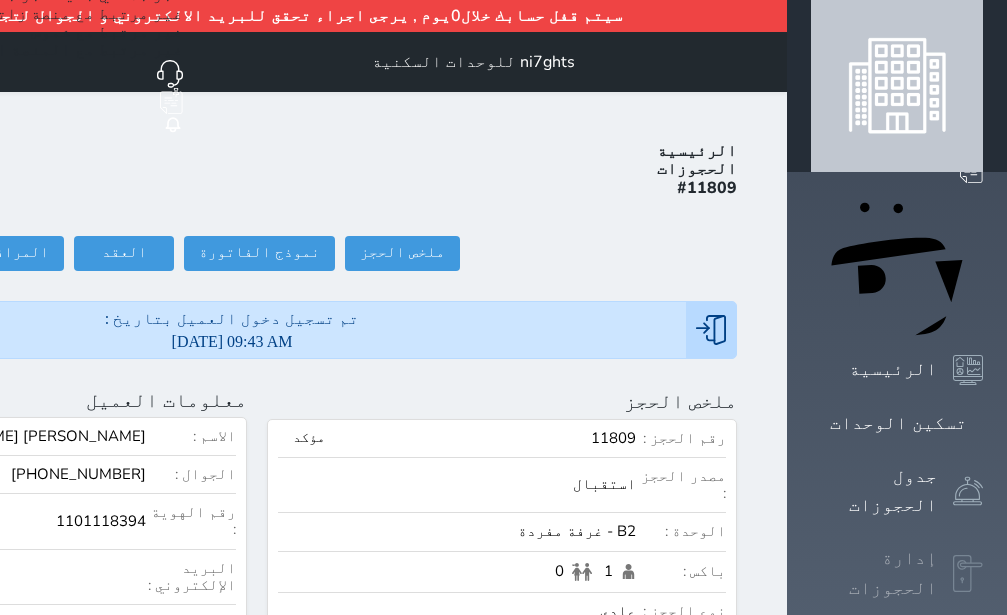 click on "إدارة الحجوزات" at bounding box center [874, 573] 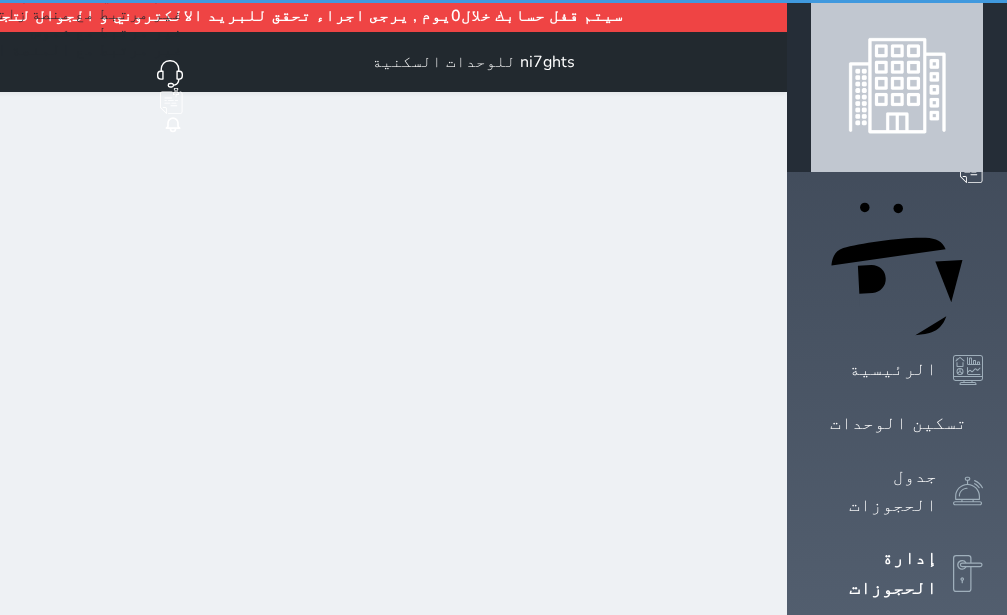 select on "open_all" 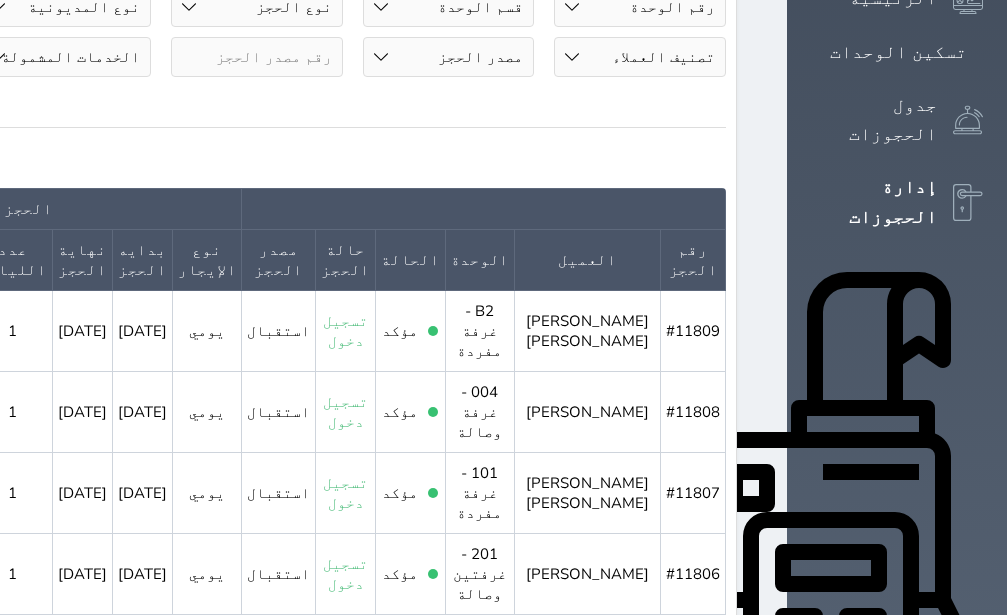 scroll, scrollTop: 378, scrollLeft: 0, axis: vertical 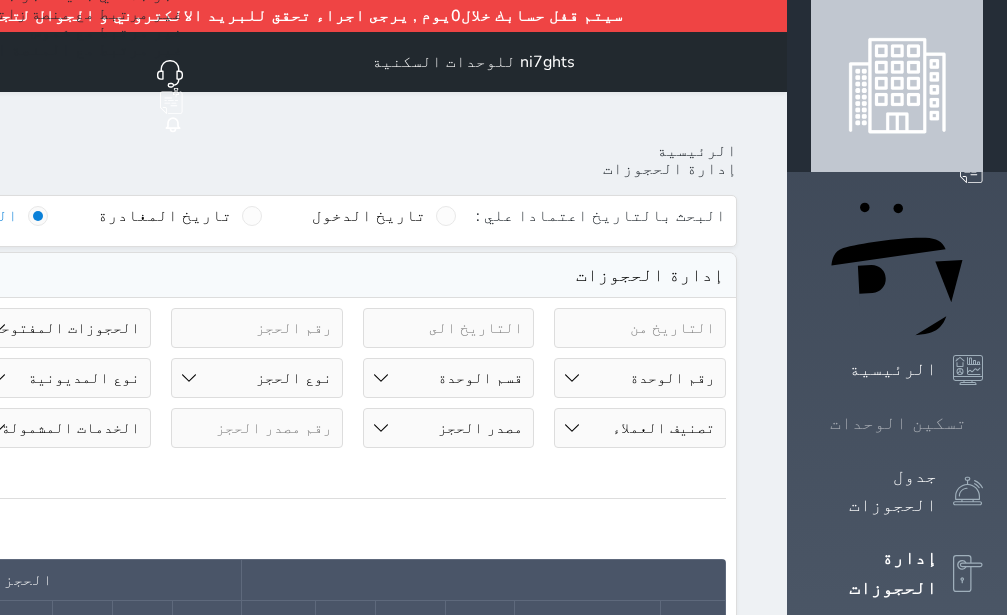 click on "تسكين الوحدات" at bounding box center (898, 423) 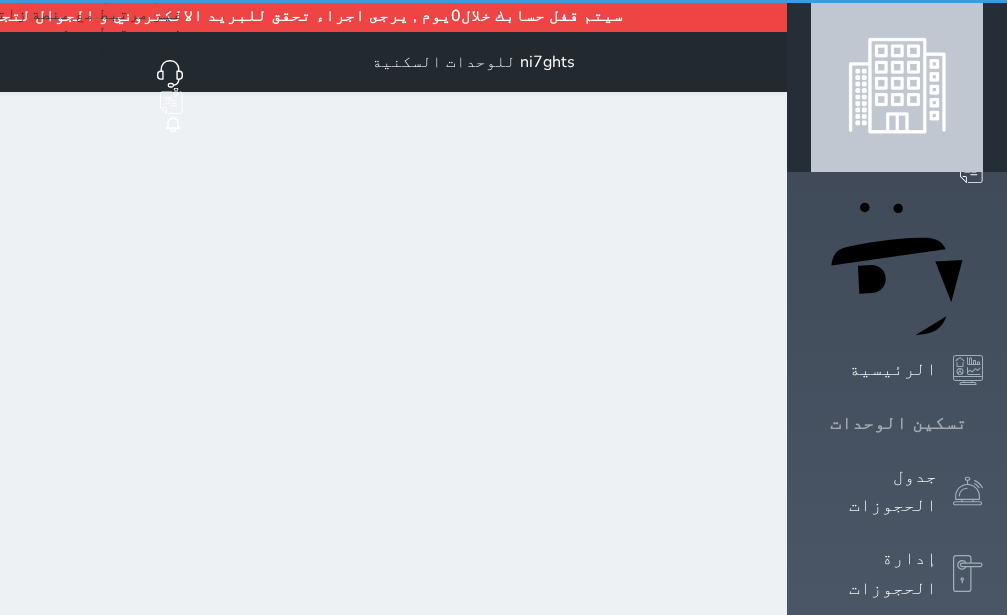 click on "تسكين الوحدات" at bounding box center (898, 423) 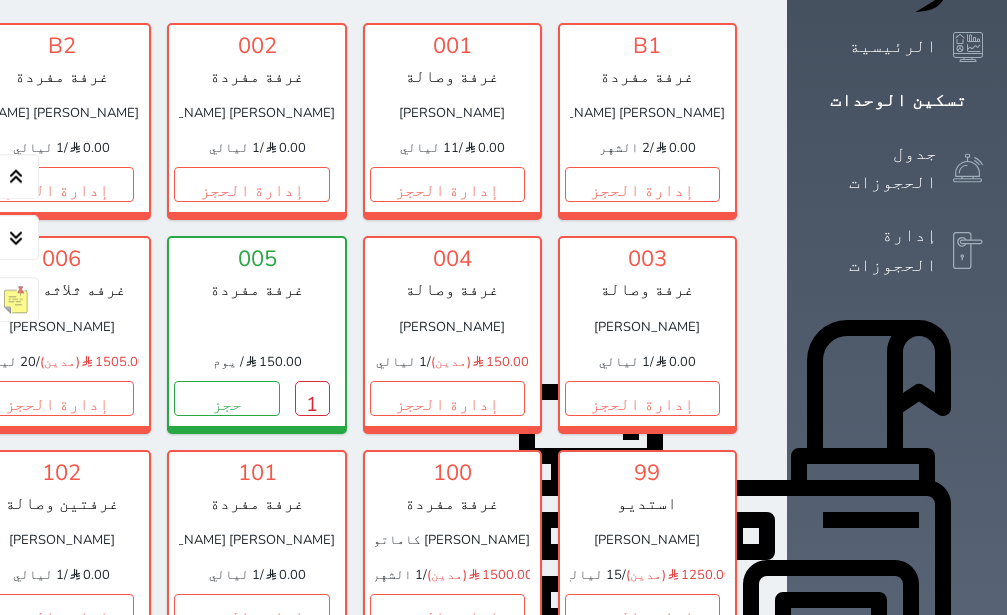 scroll, scrollTop: 362, scrollLeft: 0, axis: vertical 